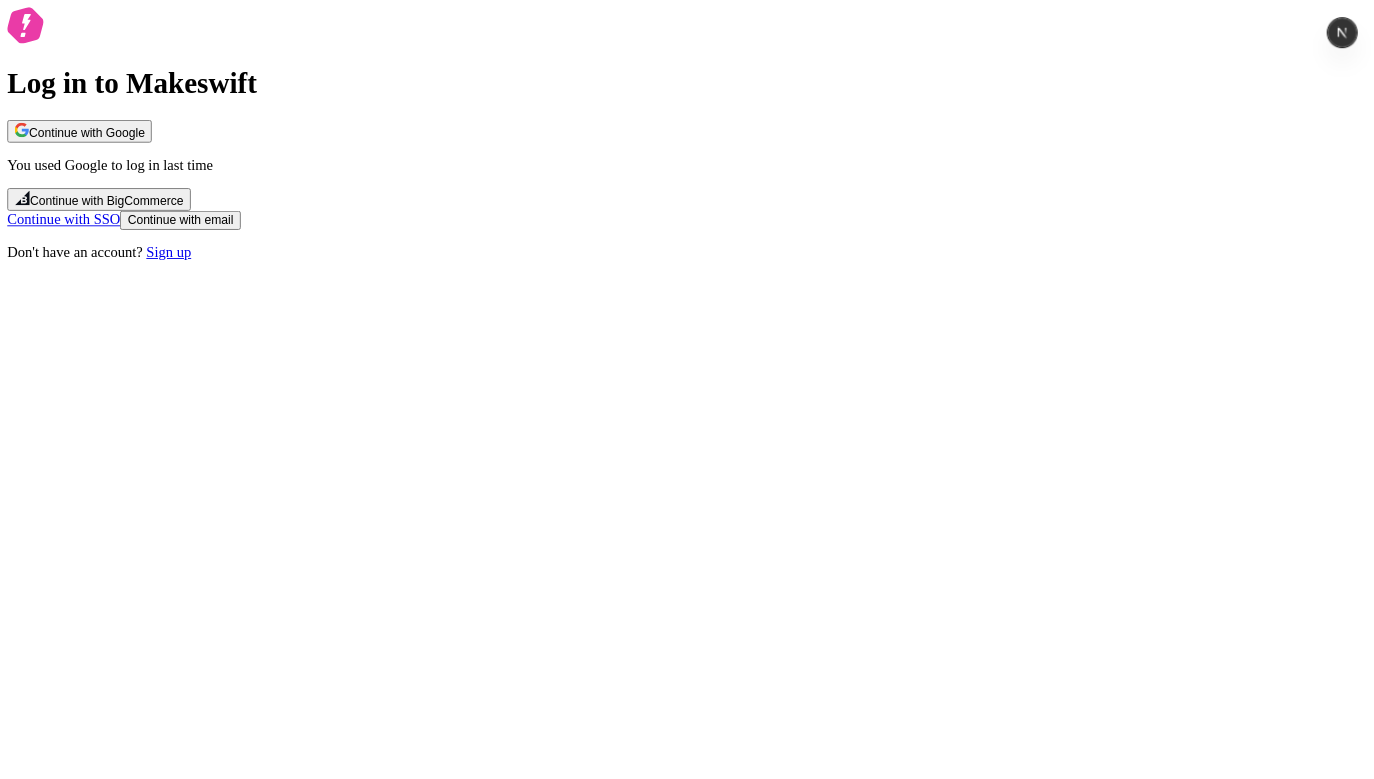 scroll, scrollTop: 0, scrollLeft: 0, axis: both 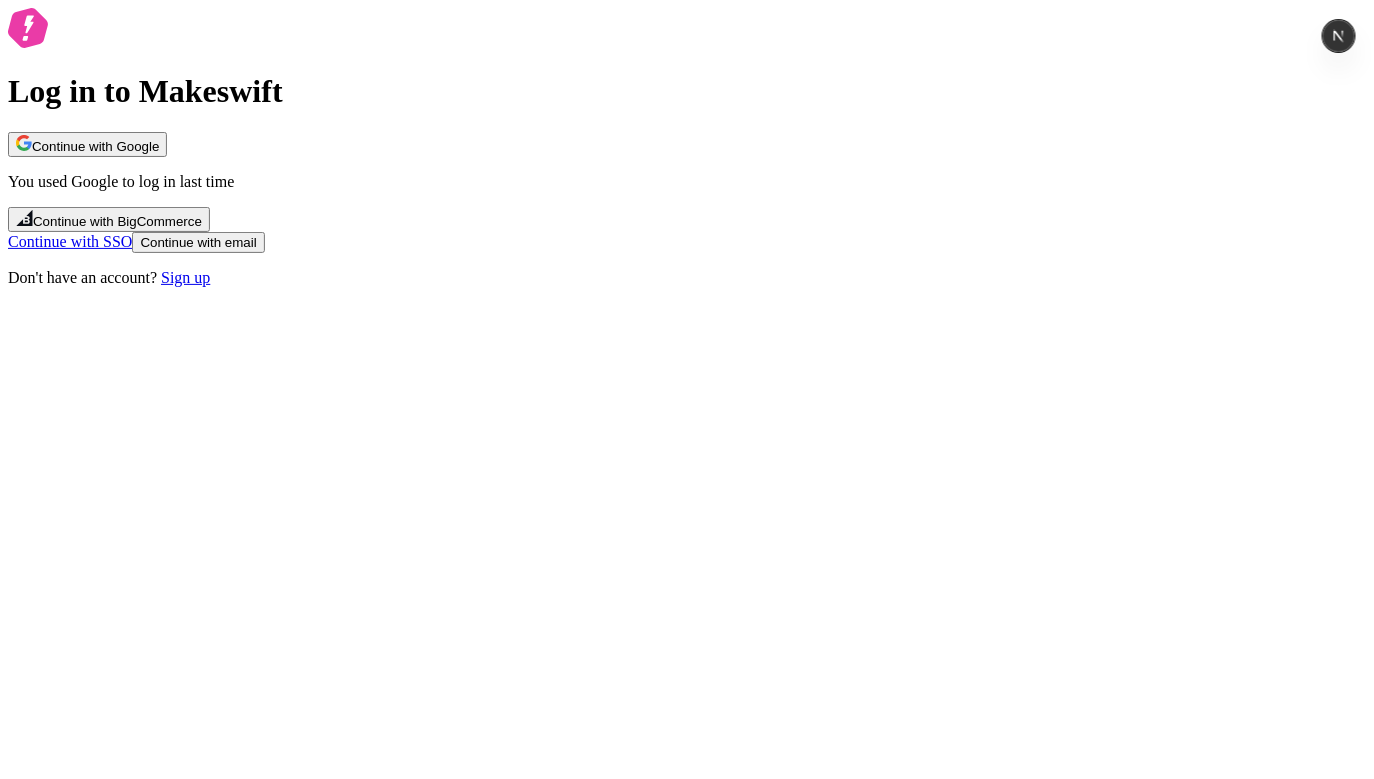 click on "Log in to Makeswift Continue with Google You used Google to log in last time Continue with BigCommerce Continue with SSO Continue with email Don't have an account?   Sign up" at bounding box center [687, 147] 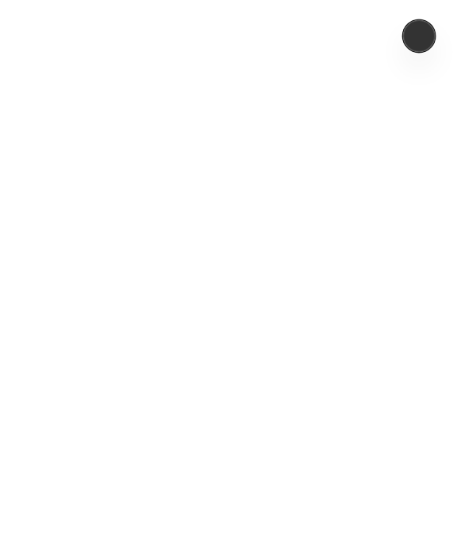 scroll, scrollTop: 0, scrollLeft: 0, axis: both 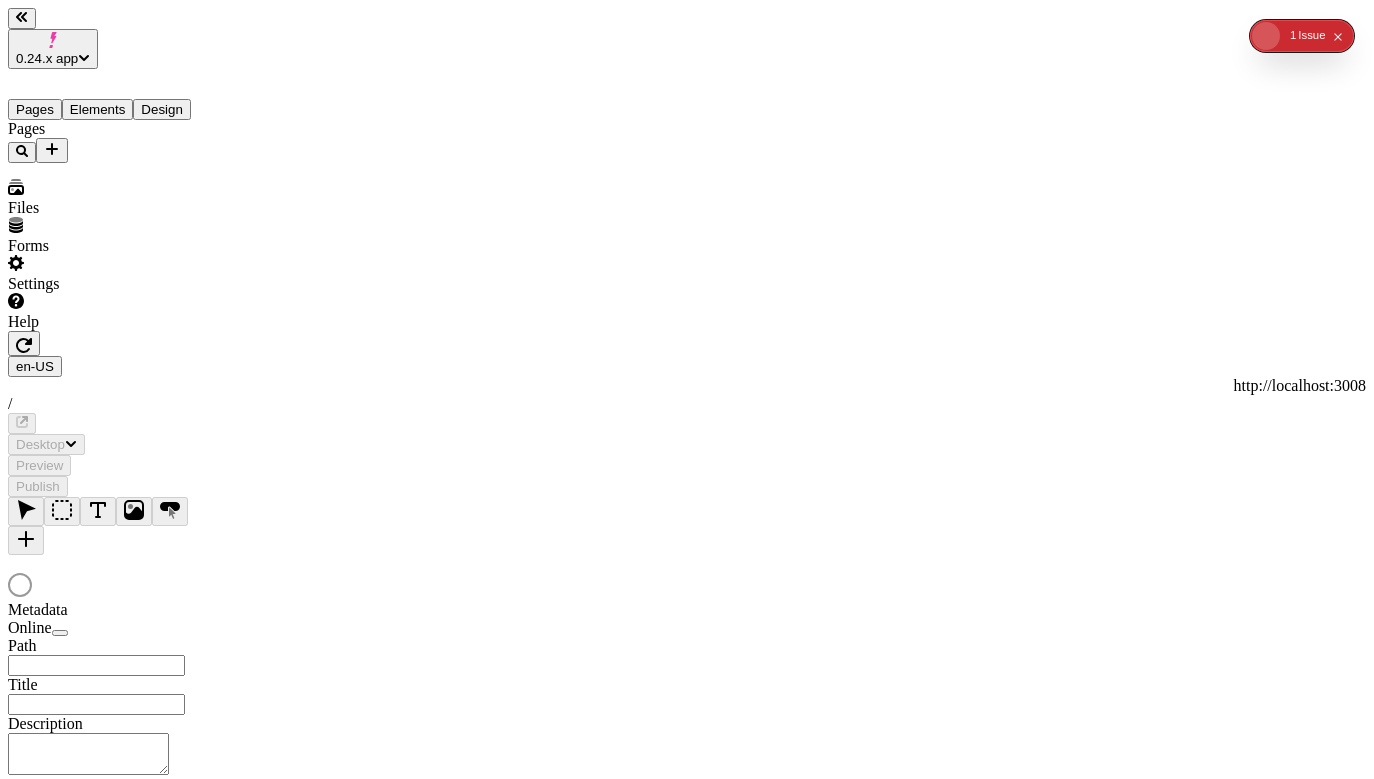 type on "/page-4" 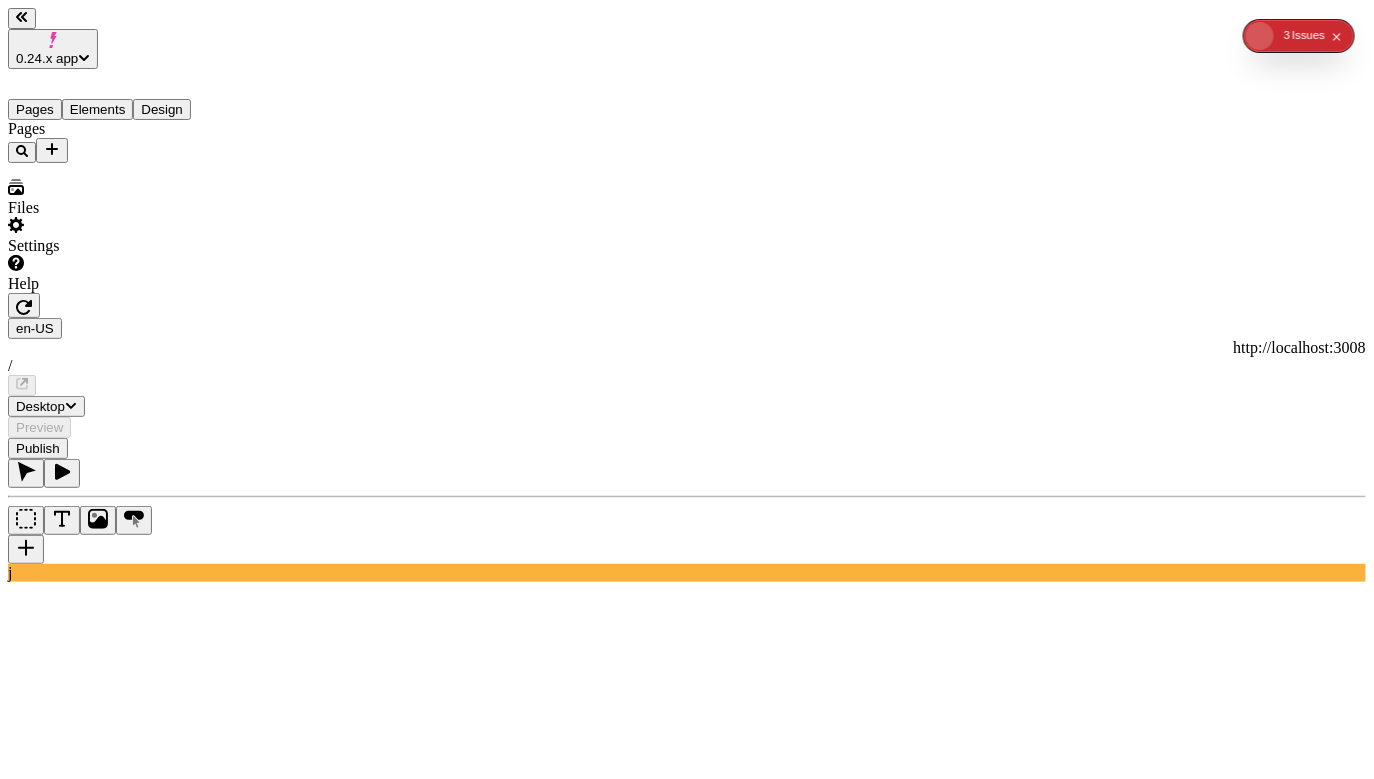 scroll, scrollTop: 0, scrollLeft: 0, axis: both 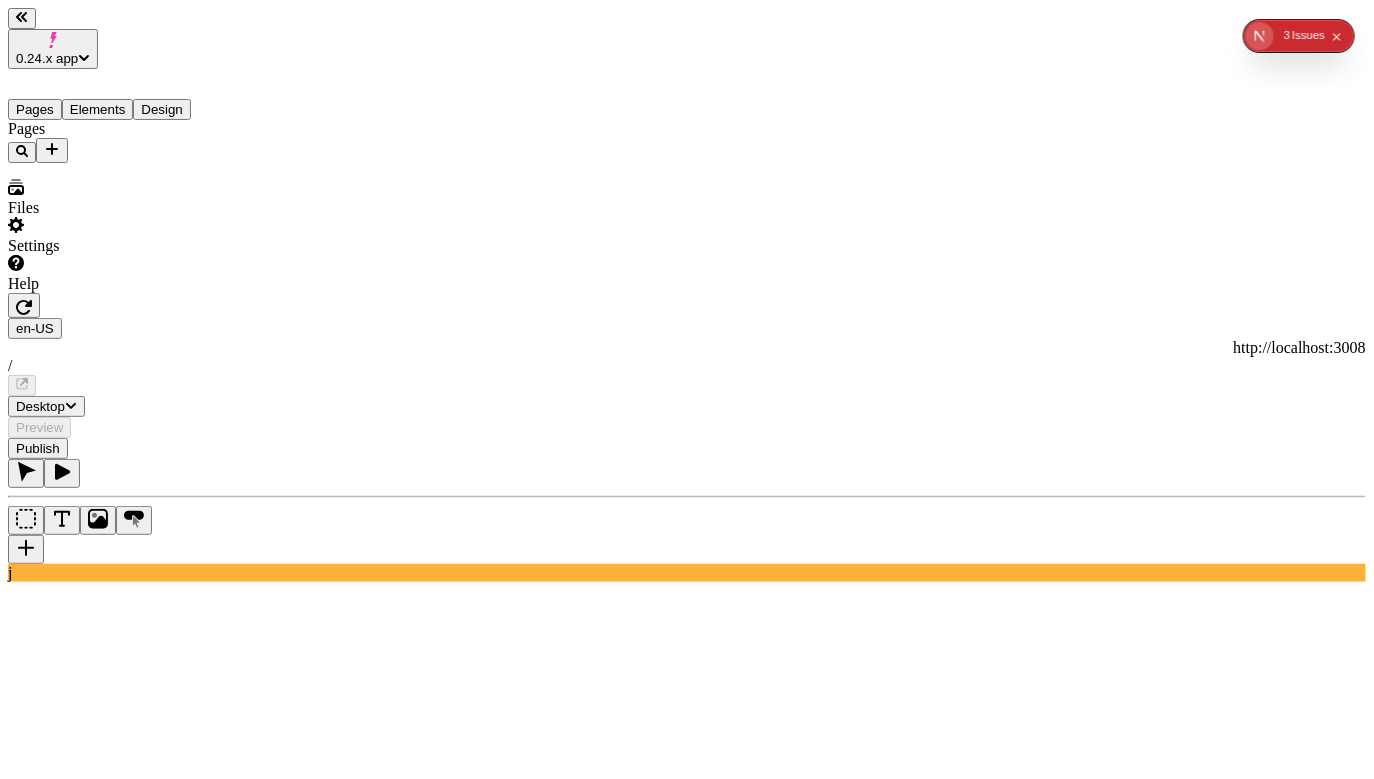 click on "Elements" at bounding box center [98, 109] 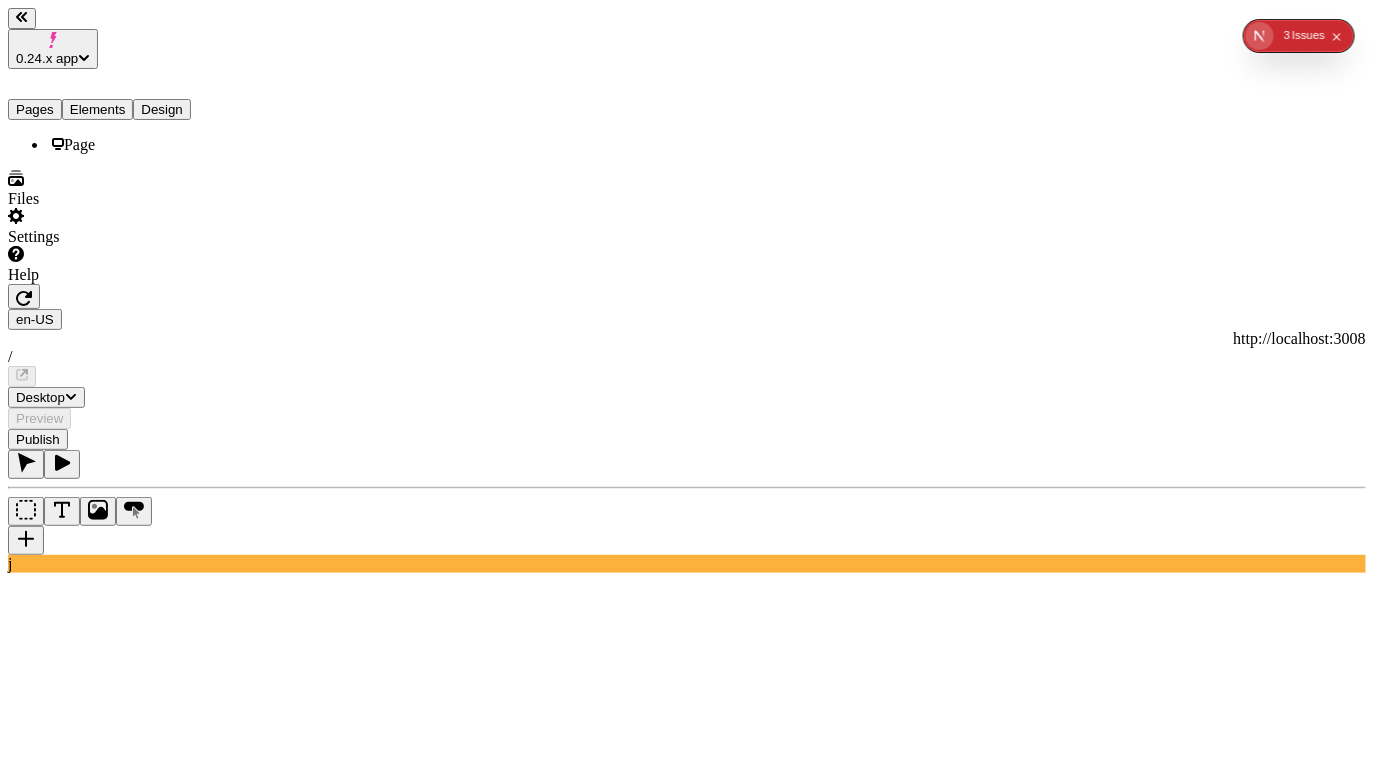 click on "Pages" at bounding box center [35, 109] 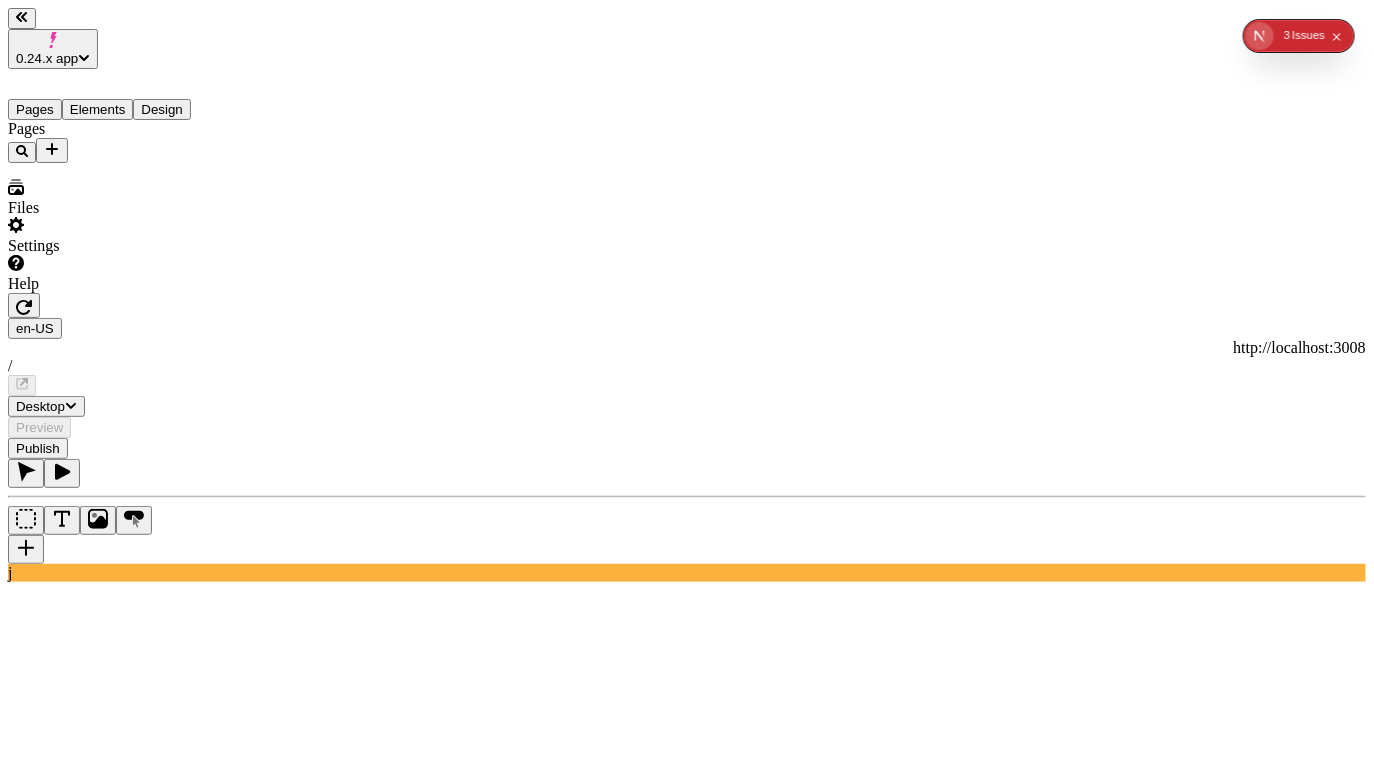 click on "3" 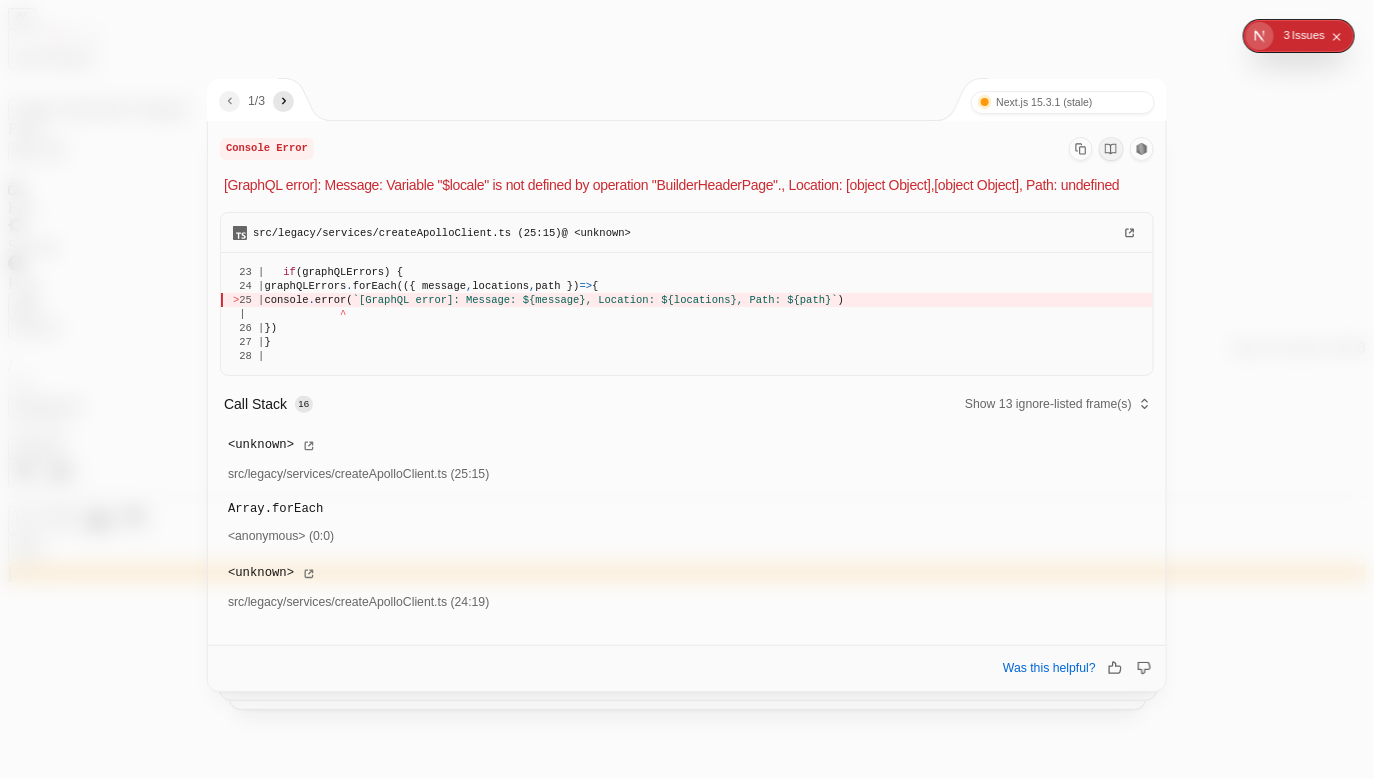 click 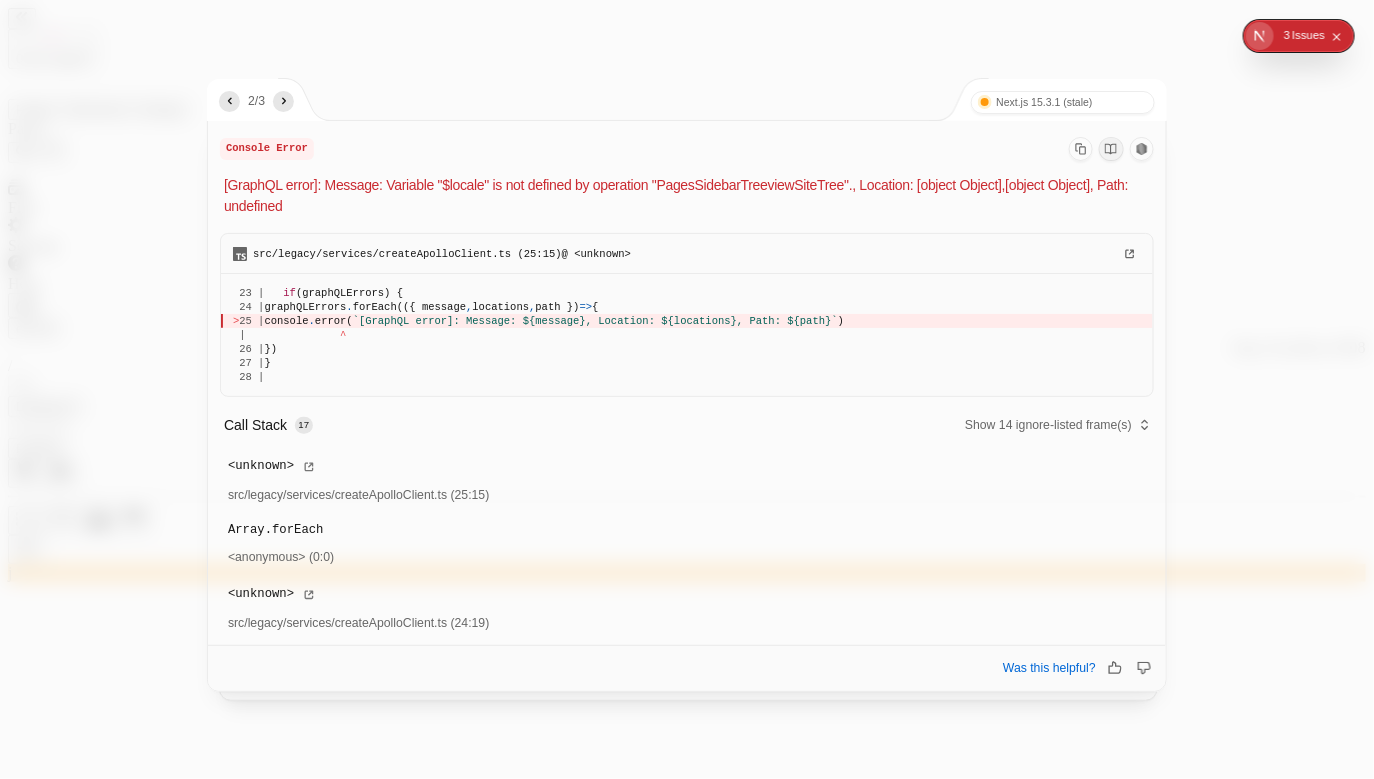 click 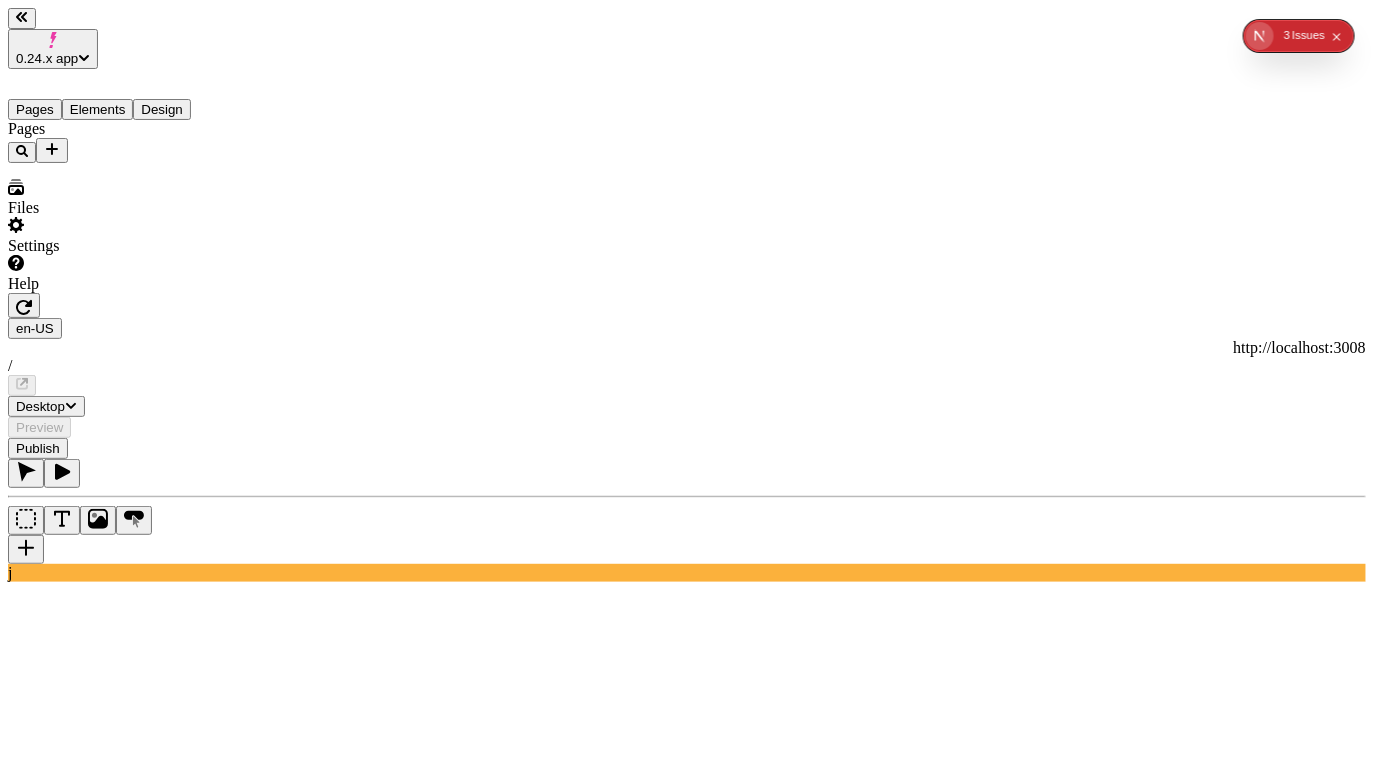 click on "2 3   Issue s" 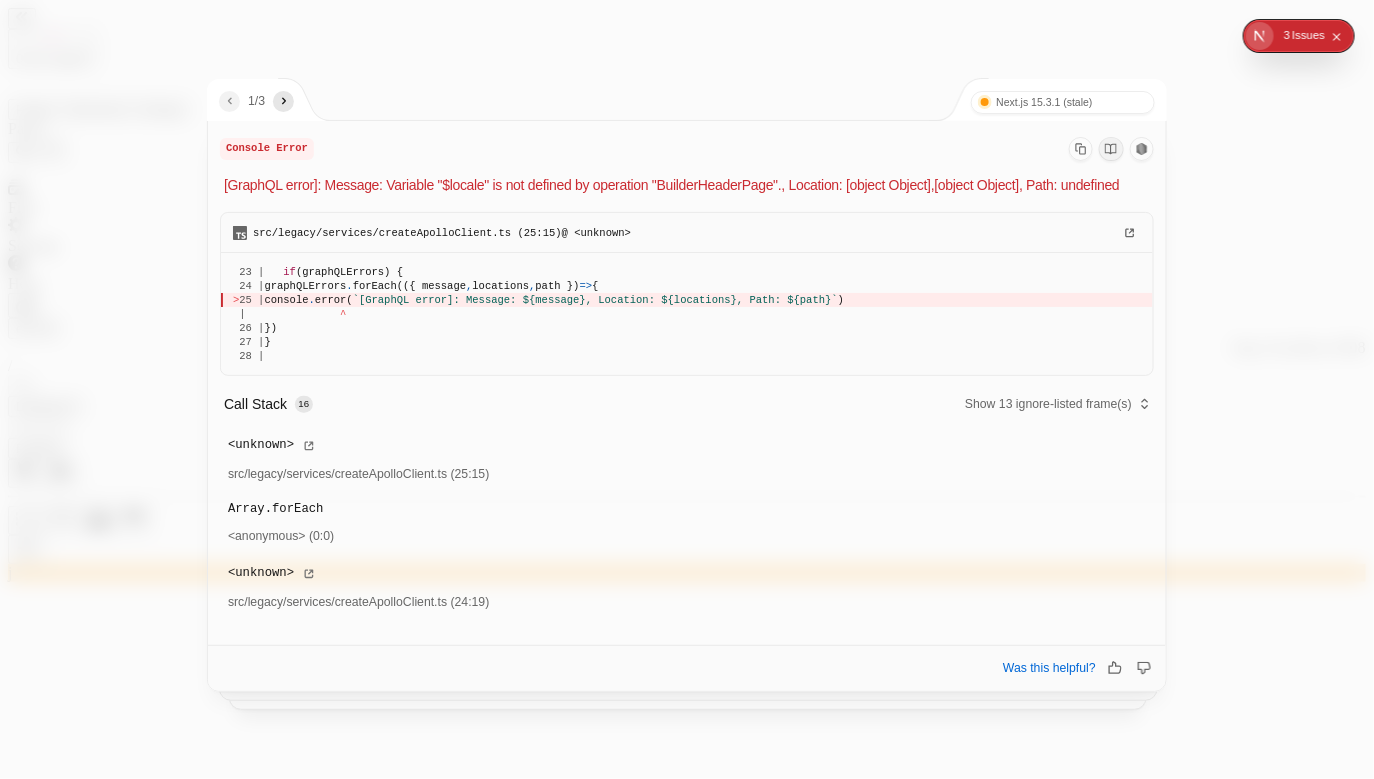 click 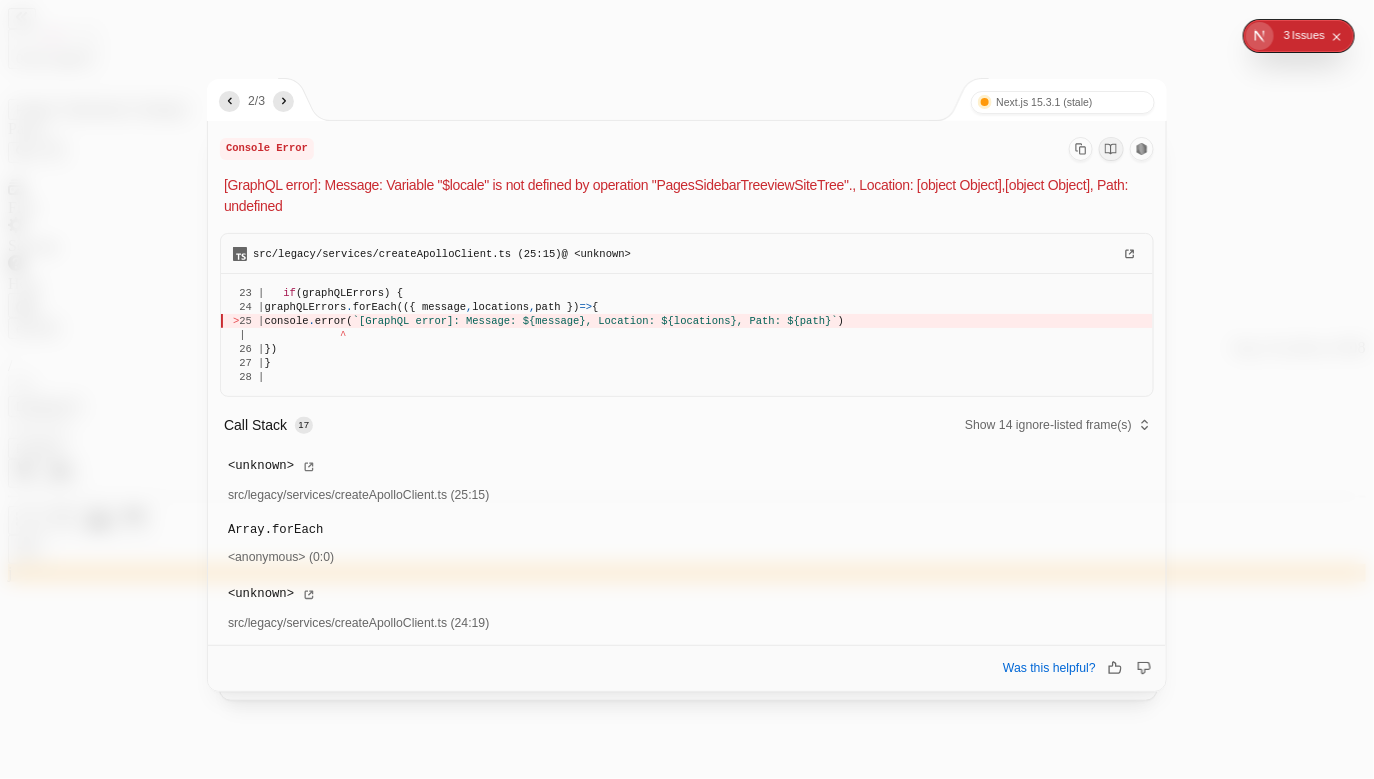 click on "[GraphQL   error]:   Message:   Variable   "$locale"   is   not   defined   by   operation   "PagesSidebarTreeviewSiteTree".,   Location:   [object   Object],[object   Object],   Path:   undefined" at bounding box center [689, 196] 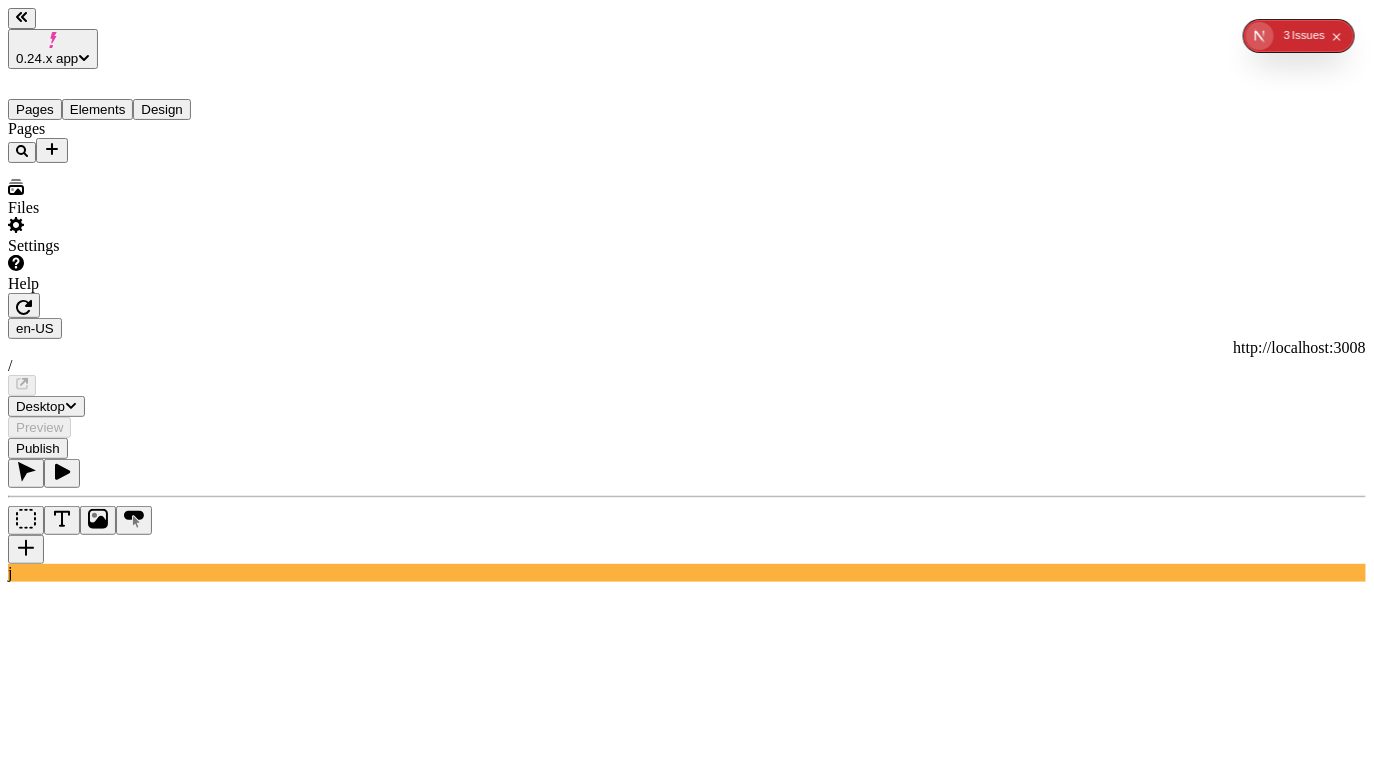 type 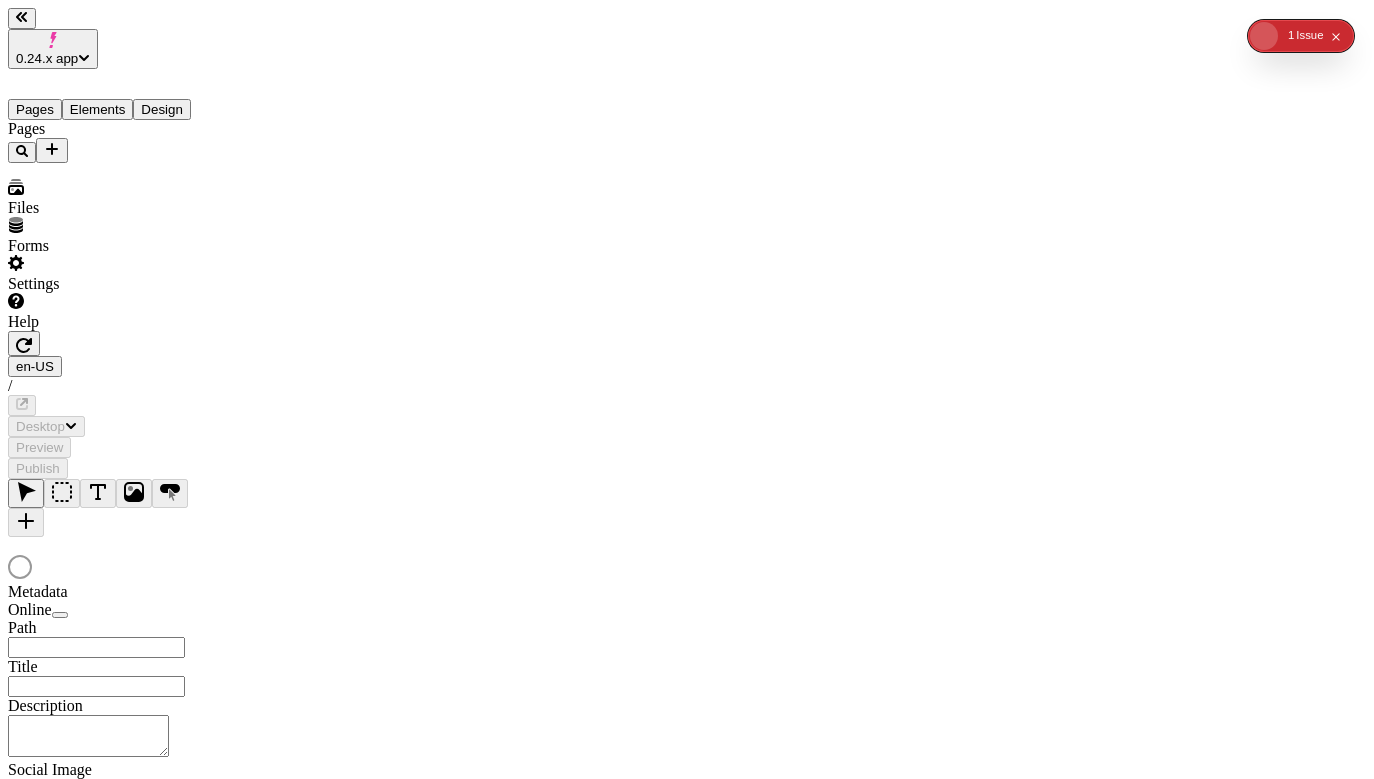 scroll, scrollTop: 0, scrollLeft: 0, axis: both 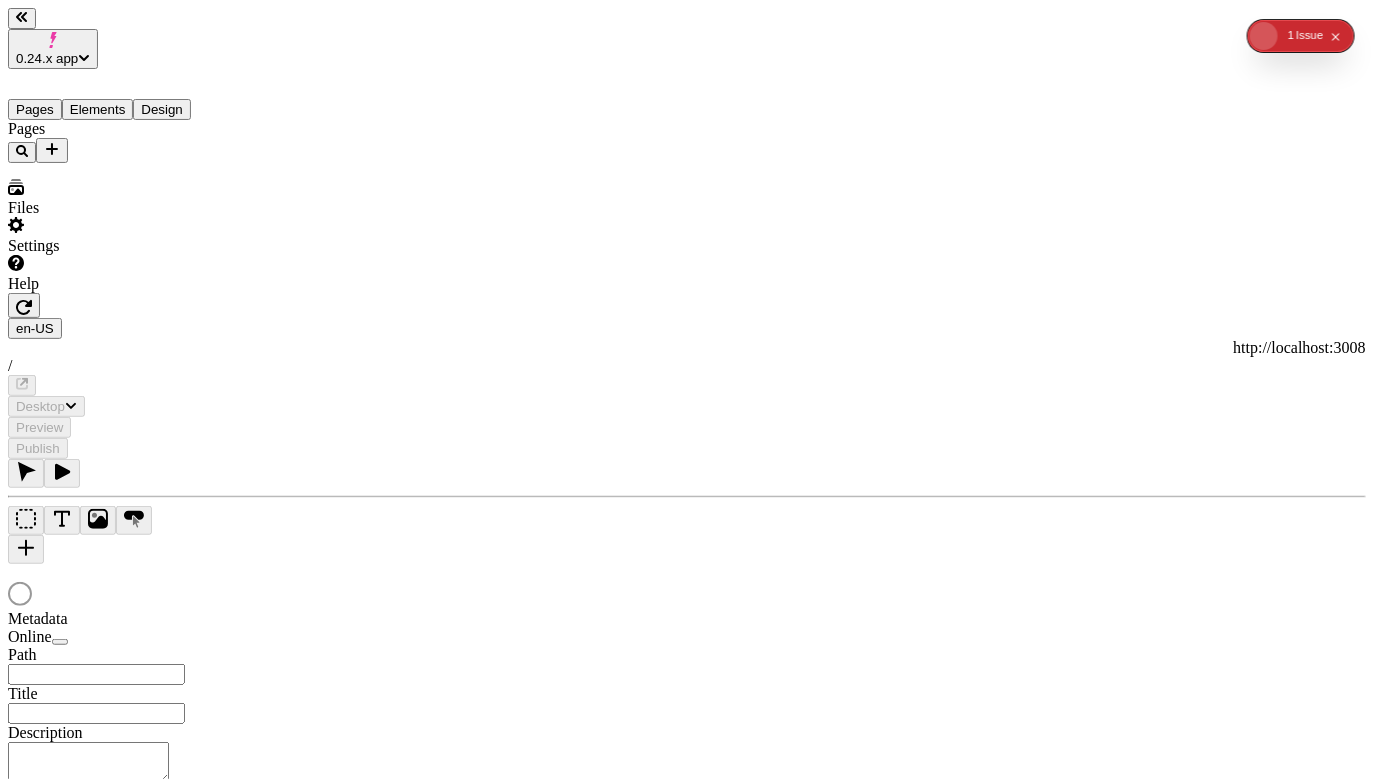 type on "/page-4" 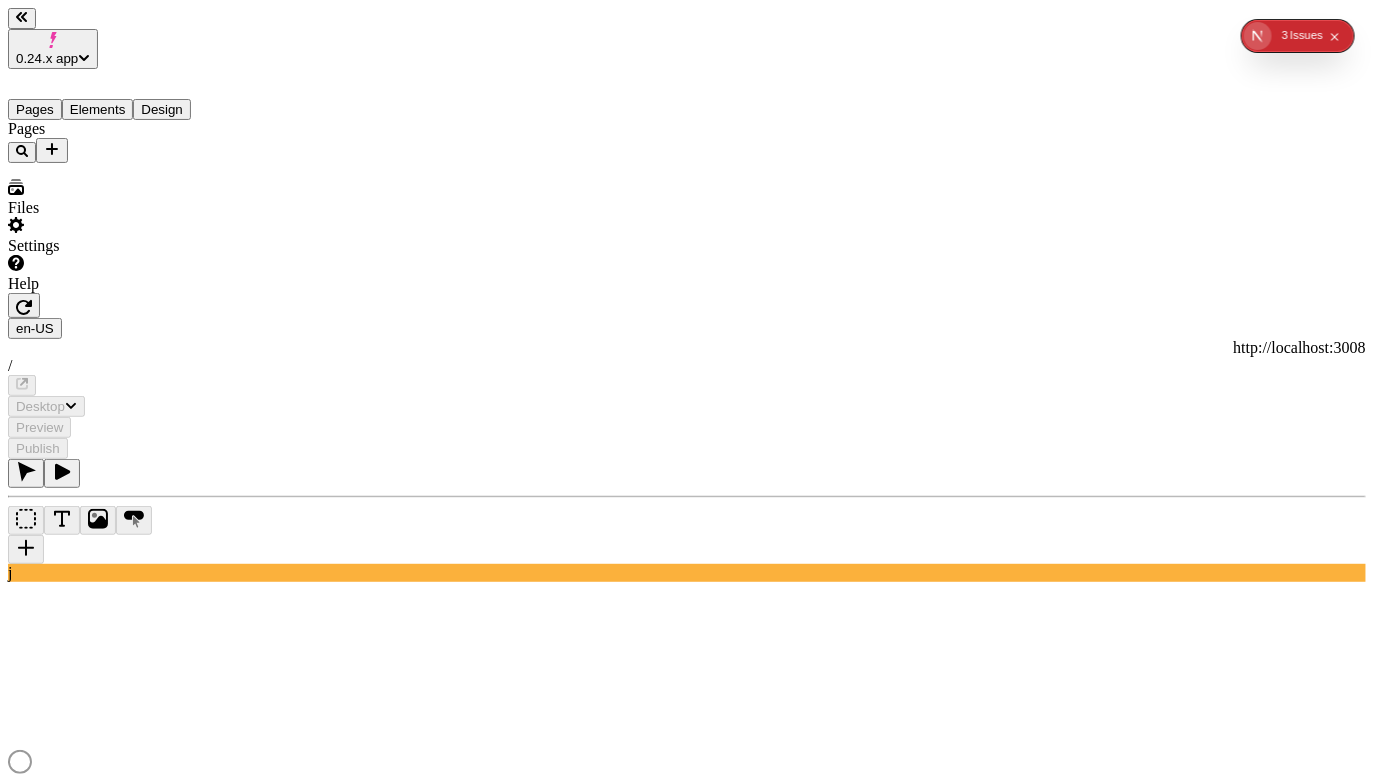 scroll, scrollTop: 0, scrollLeft: 0, axis: both 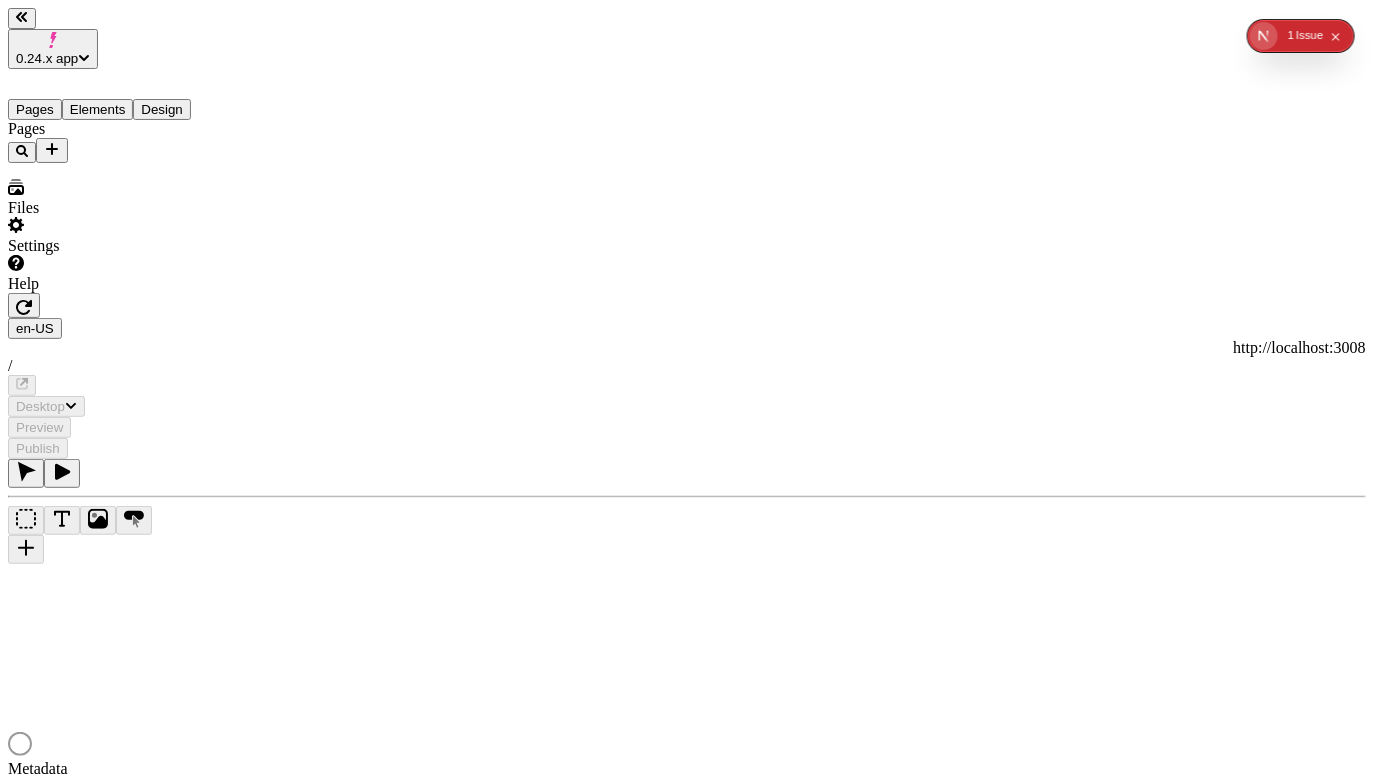 type on "/page-4" 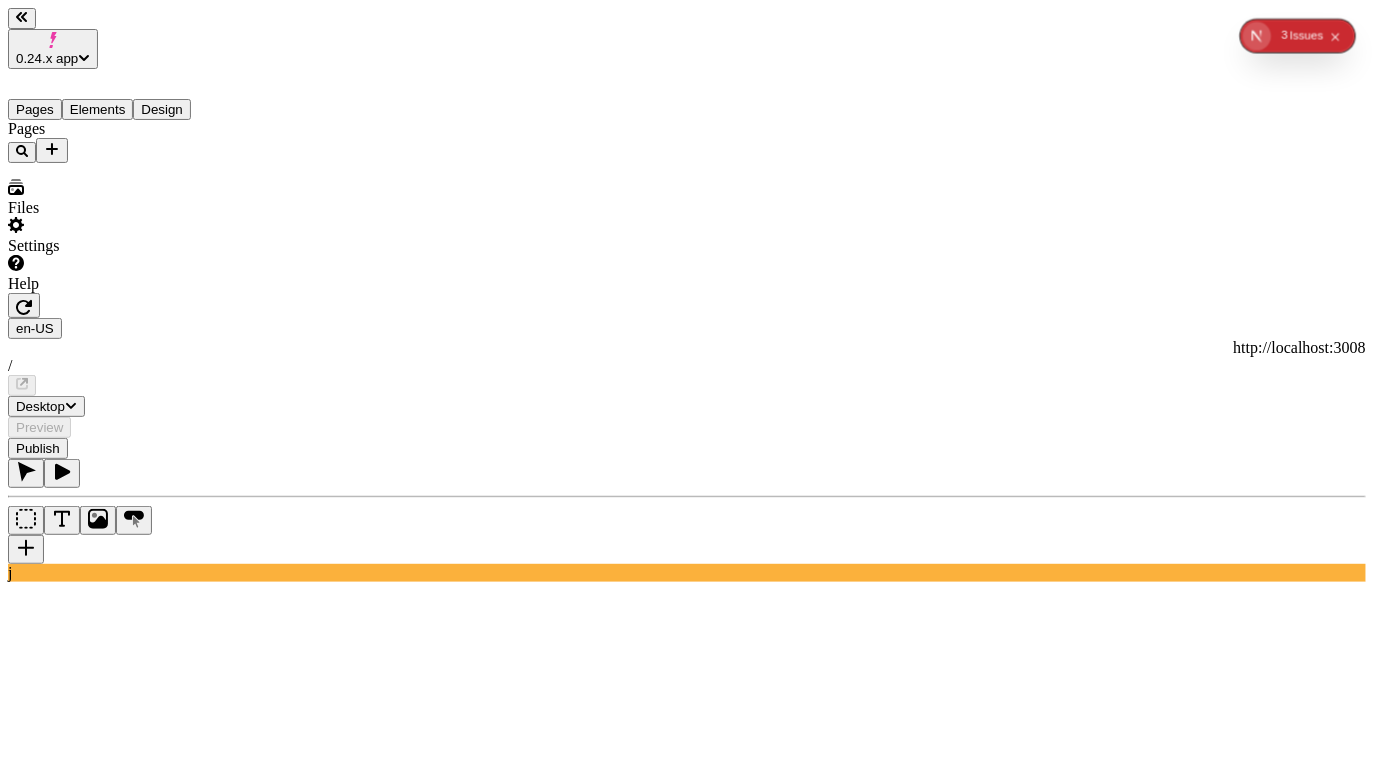click on "0.24.x app Pages Elements Design Pages Files Settings Help [LANGUAGE] [COUNTRY] http://localhost:3008 / Desktop Preview Publish j Metadata Online Path /page-4 Title Description Social Image Choose an image Choose Exclude from search engines Canonical URL Sitemap priority 0.75 Sitemap frequency Hourly Snippets" at bounding box center [687, 1036] 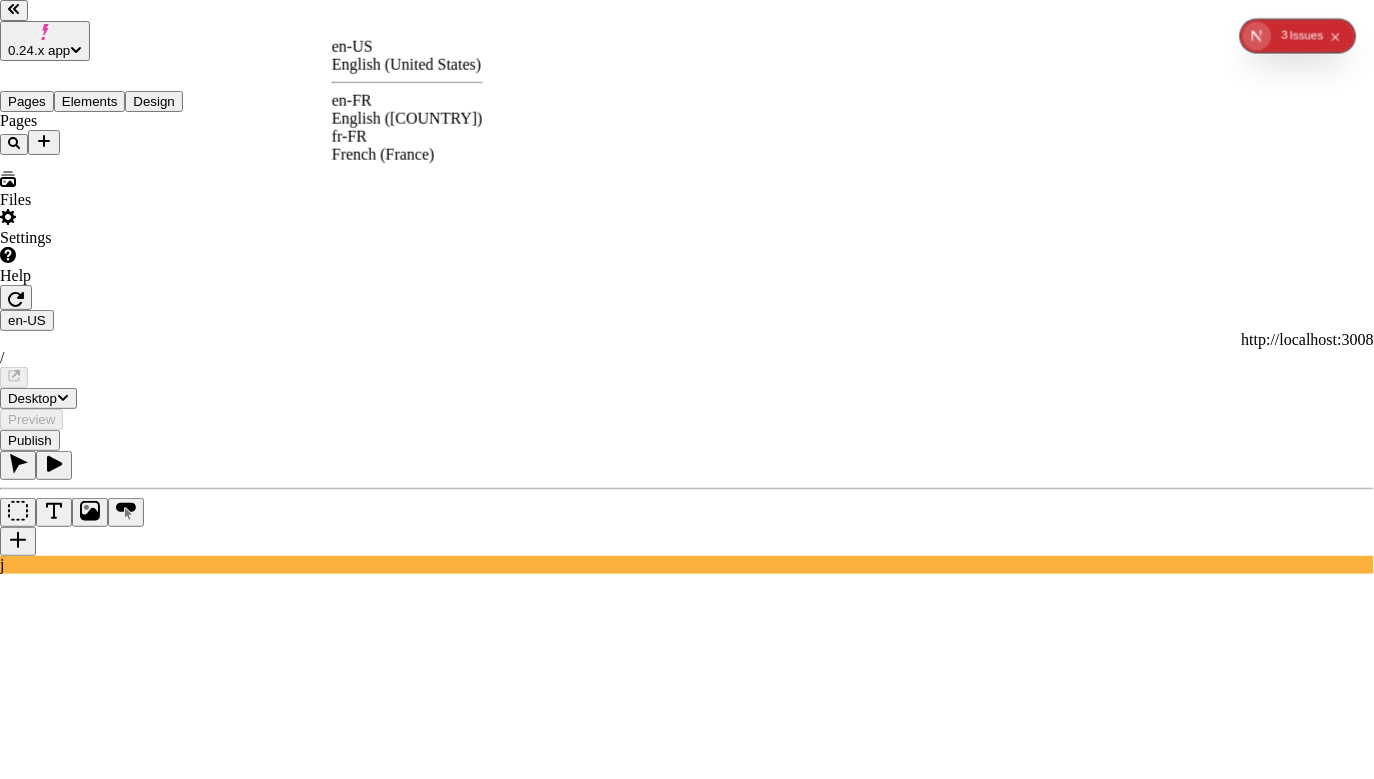 click on "[LANGUAGE]-[COUNTRY] English ([COUNTRY])" at bounding box center [407, 110] 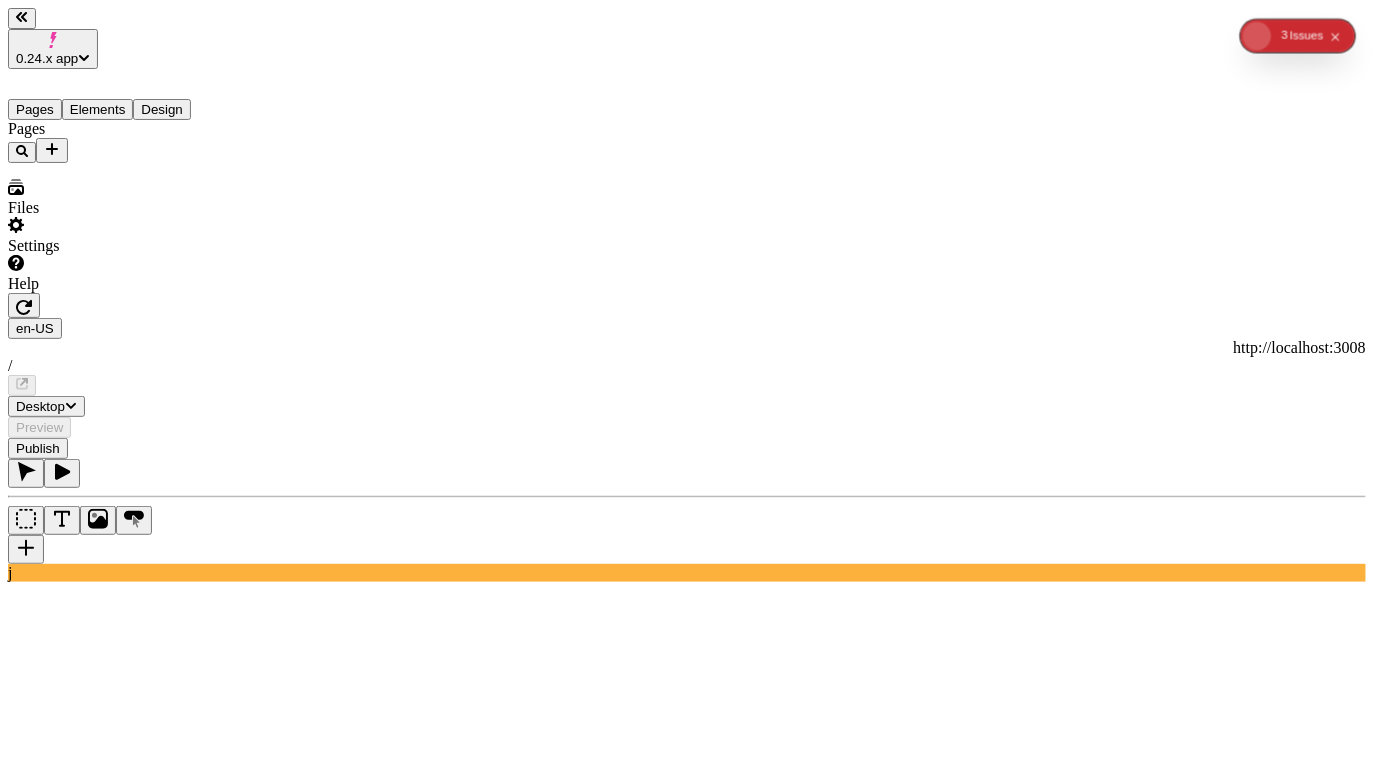 type 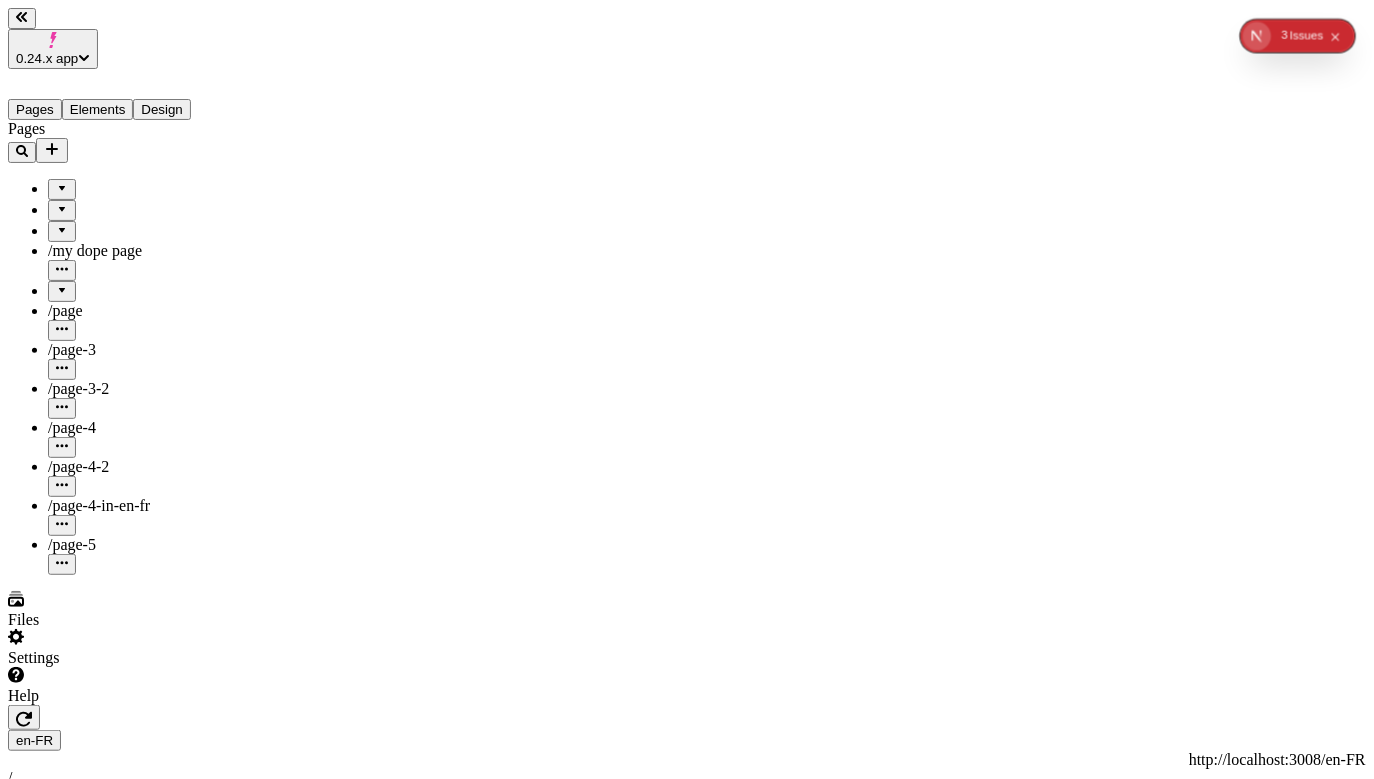 click at bounding box center (148, 210) 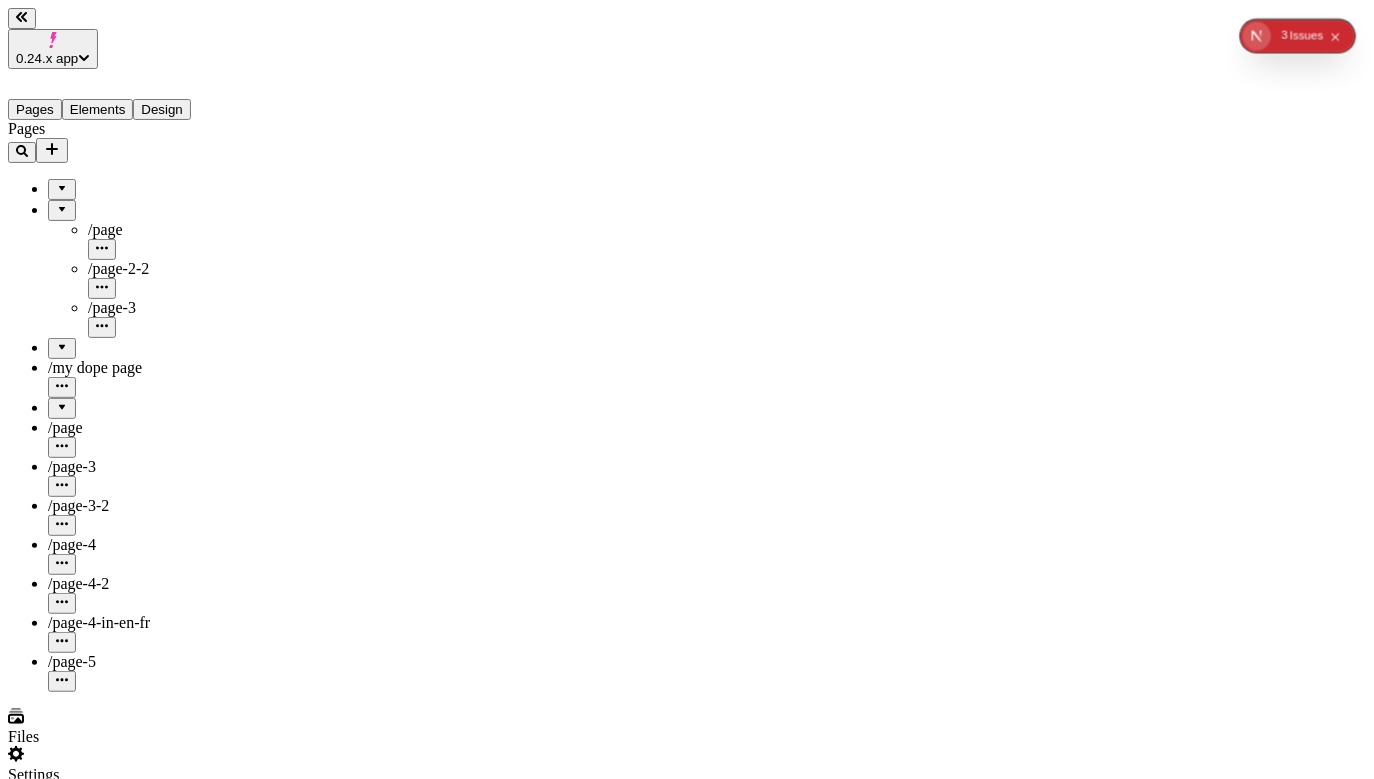 click at bounding box center [148, 210] 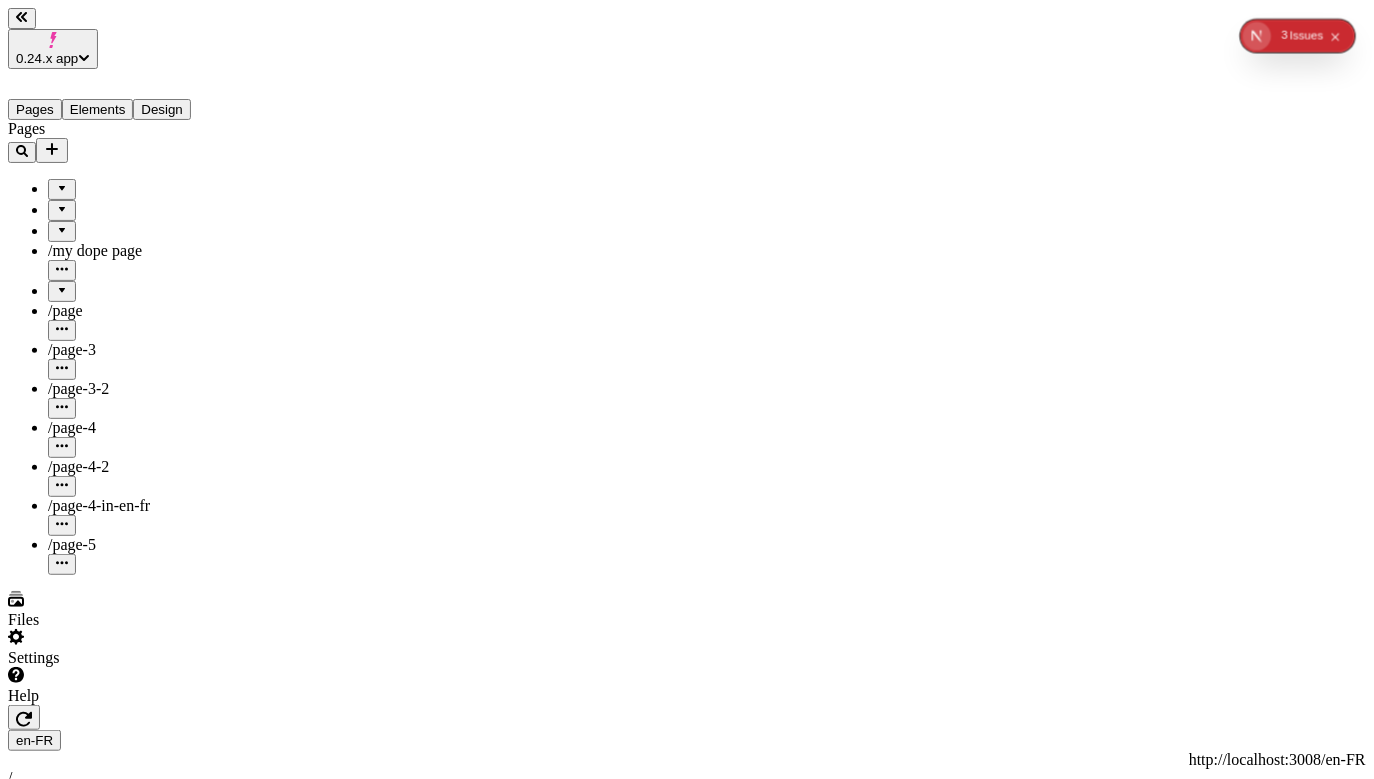 click at bounding box center [148, 231] 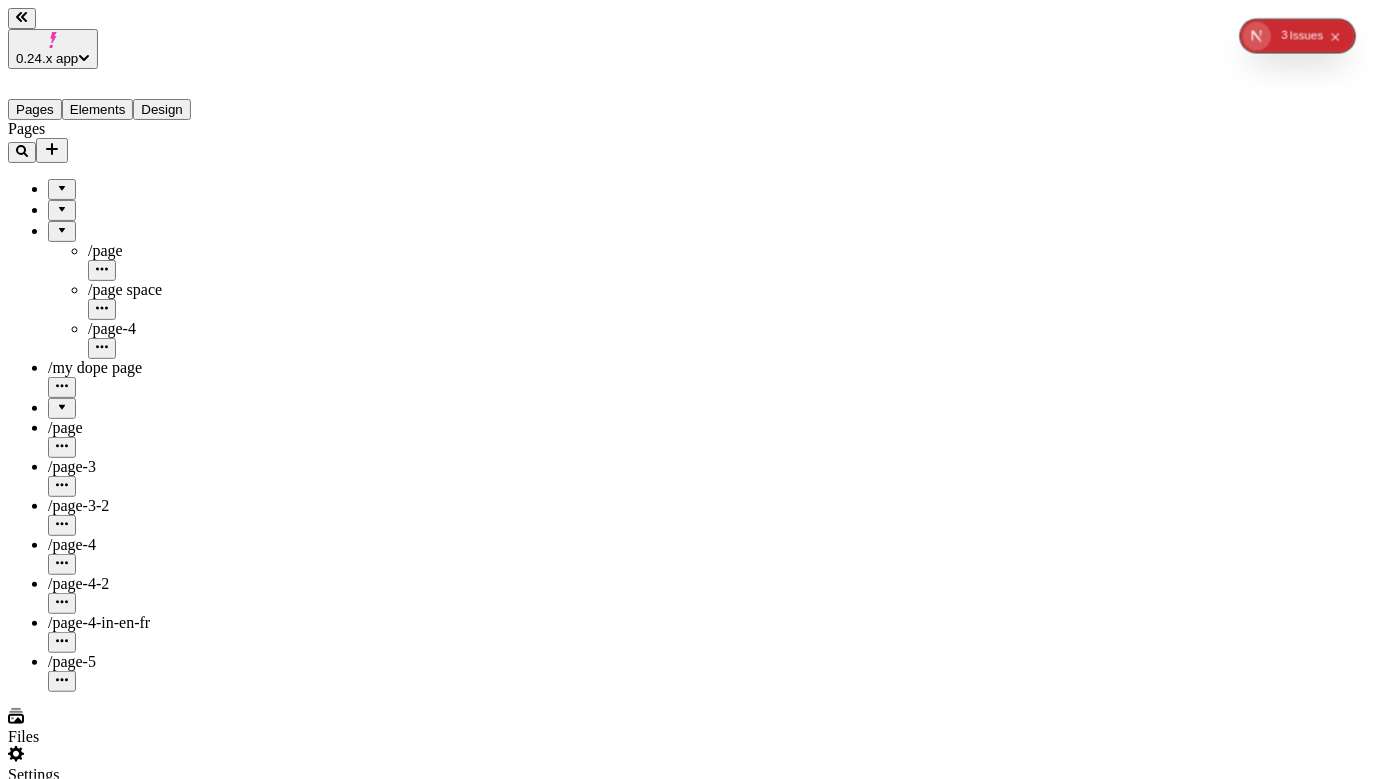 click at bounding box center (148, 231) 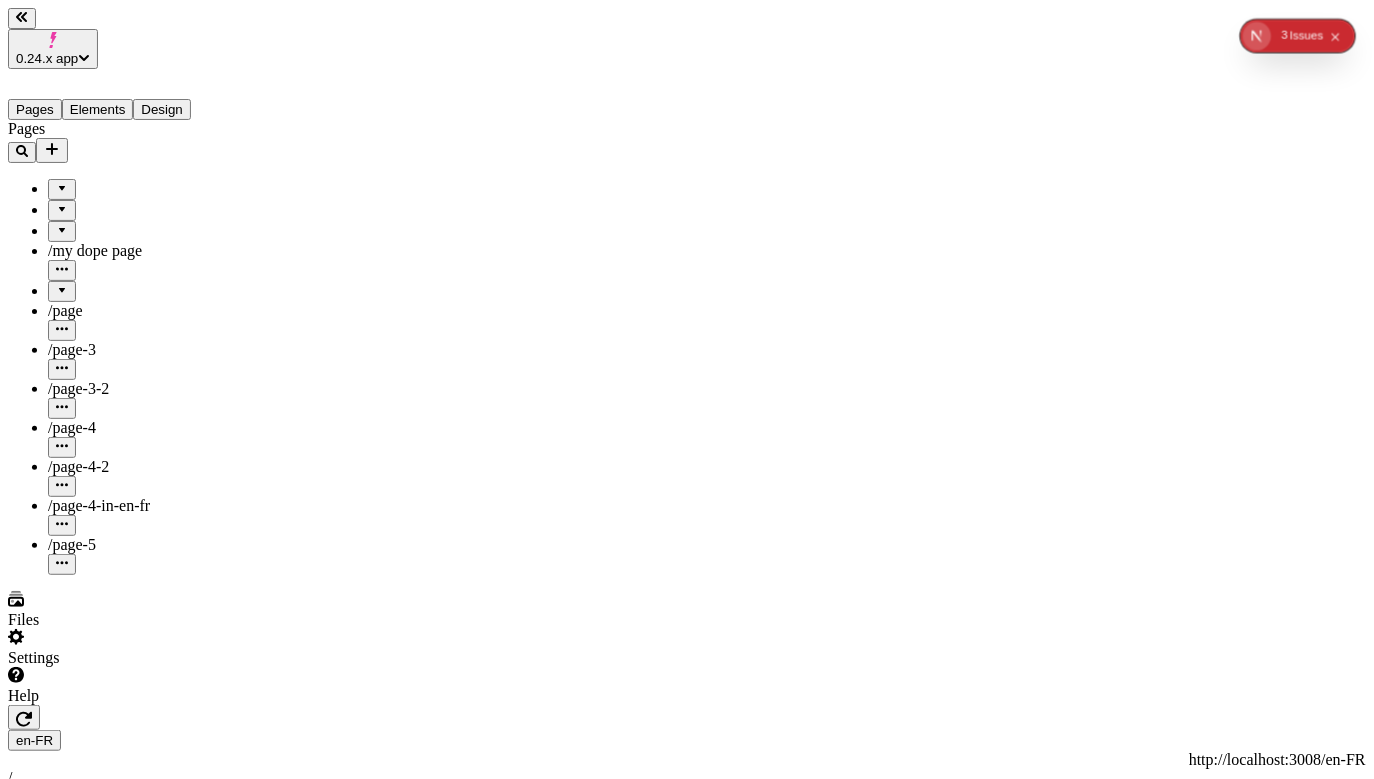 click at bounding box center (148, 189) 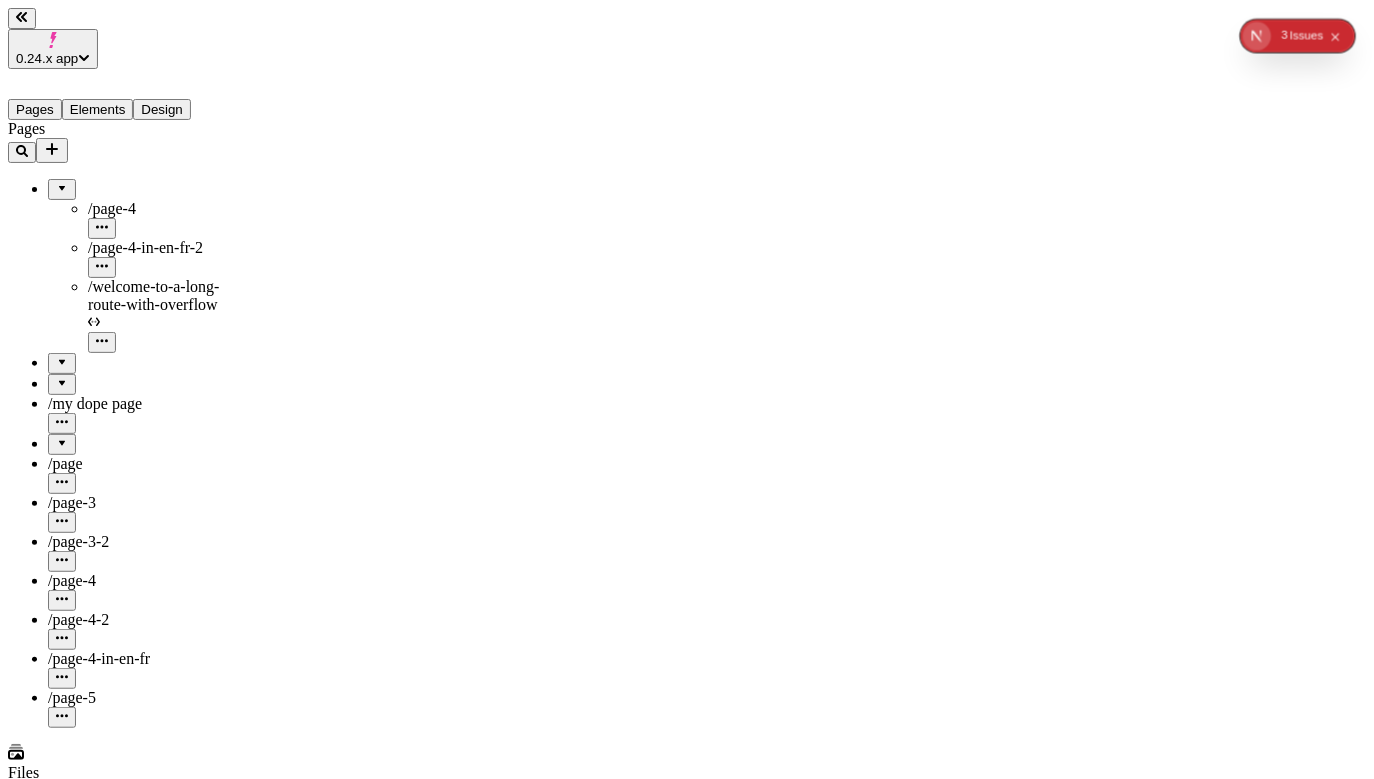 click at bounding box center [148, 189] 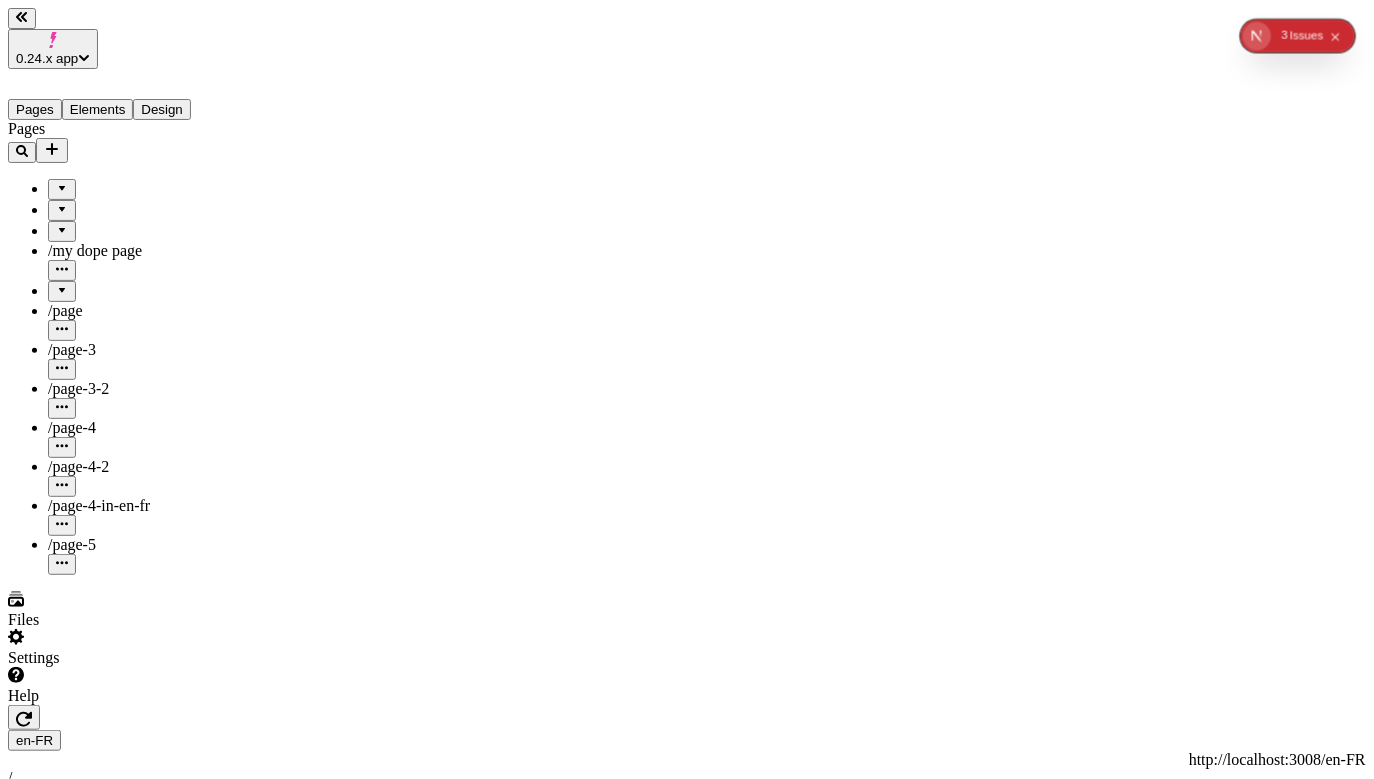 click at bounding box center (148, 189) 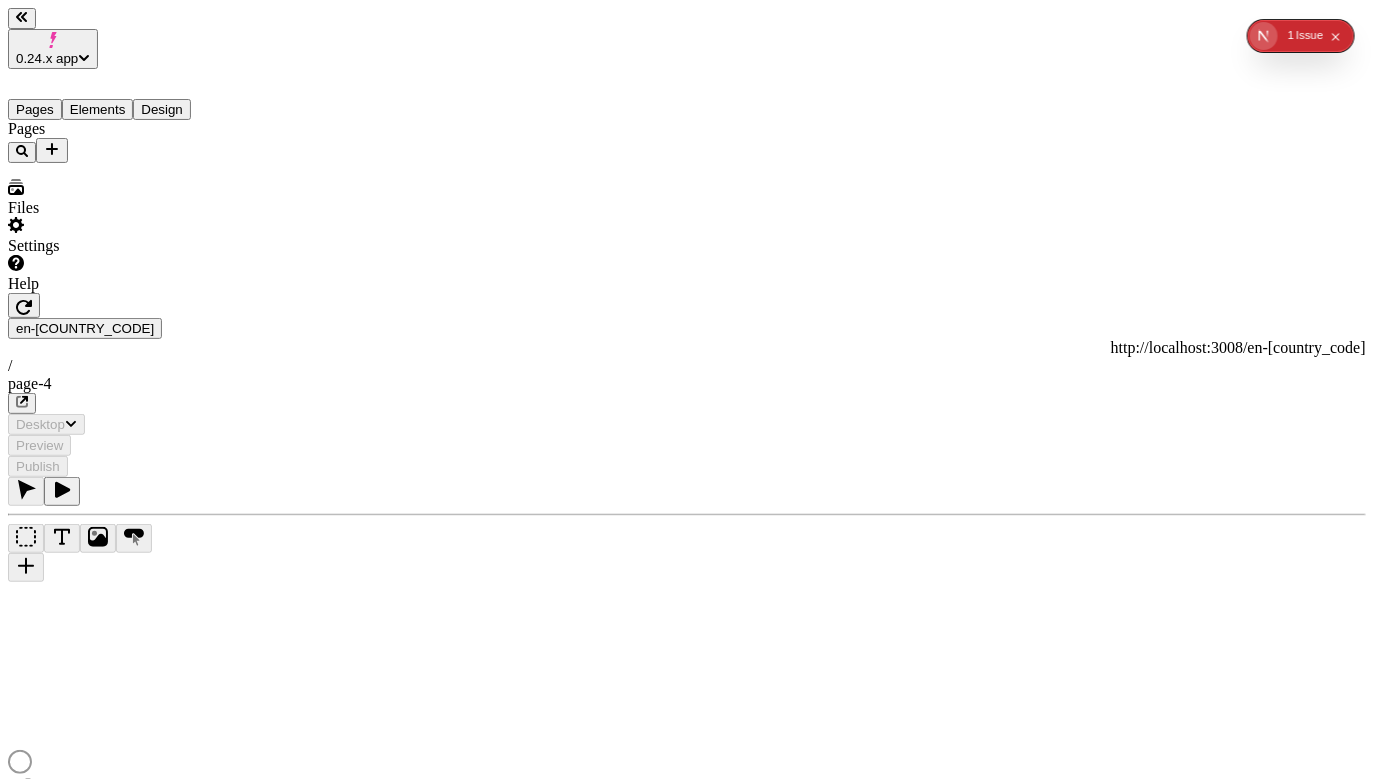 scroll, scrollTop: 0, scrollLeft: 0, axis: both 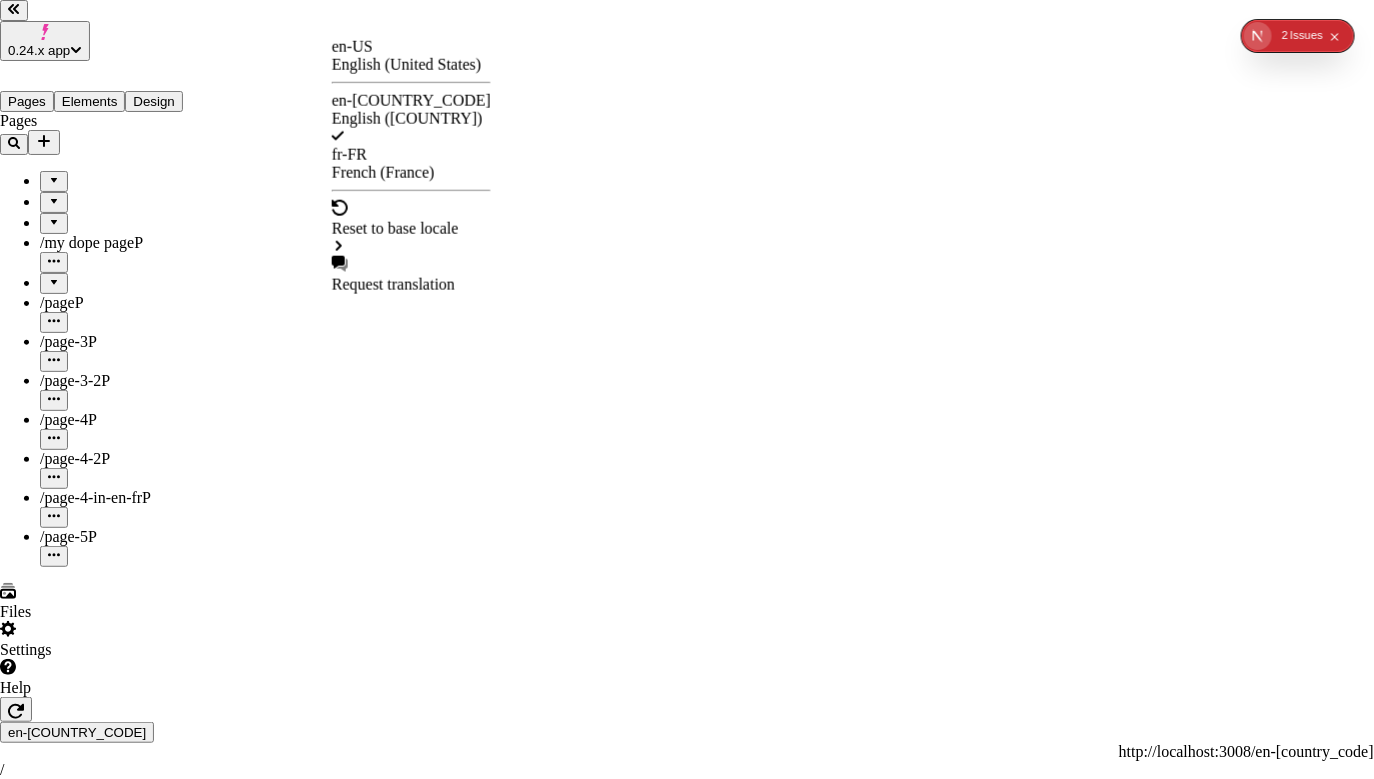 click on "0.24.x app Pages Elements Design Pages /my dope page P /page P /page-3 P /page-3-2 P /page-4 P /page-4-2 P /page-4-in-en-fr P /page-5 P Files Settings Help en-FR http://localhost:3008/en-FR / page-4 Desktop Preview Publish j Page content for this locale is currently synced with the base locale Localize content en-US English (United States) en-FR English (France) fr-FR French (France) Reset to base locale Request translation" at bounding box center (687, 1064) 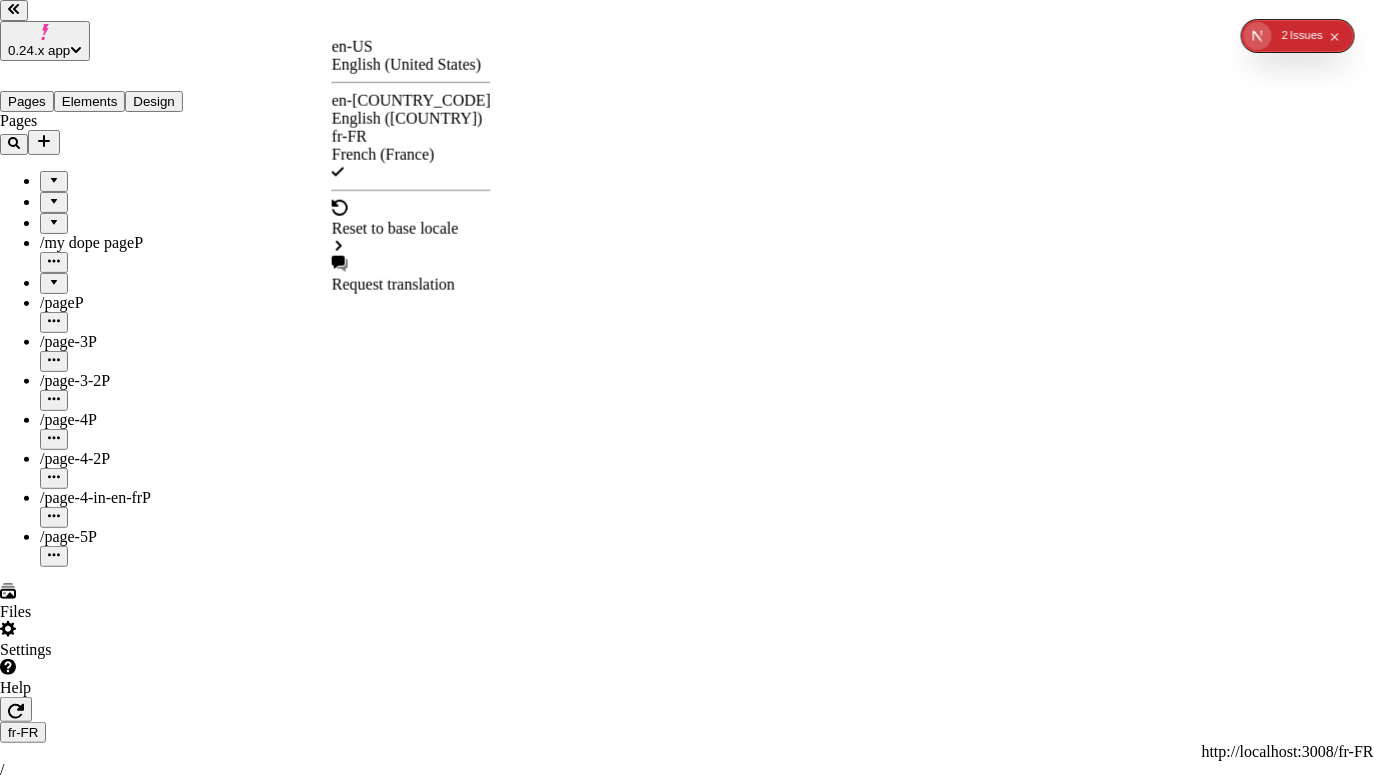 click on "0.24.x app Pages Elements Design Pages /my dope page P /page P /page-3 P /page-3-2 P /page-4 P /page-4-2 P /page-4-in-en-fr P /page-5 P Files Settings Help fr-FR http://localhost:3008/fr-FR / page-4 Desktop Preview Publish j Page content for this locale is currently synced with the base locale Localize content en-US English (United States) en-FR English (France) fr-FR French (France) Reset to base locale Request translation" at bounding box center (687, 1064) 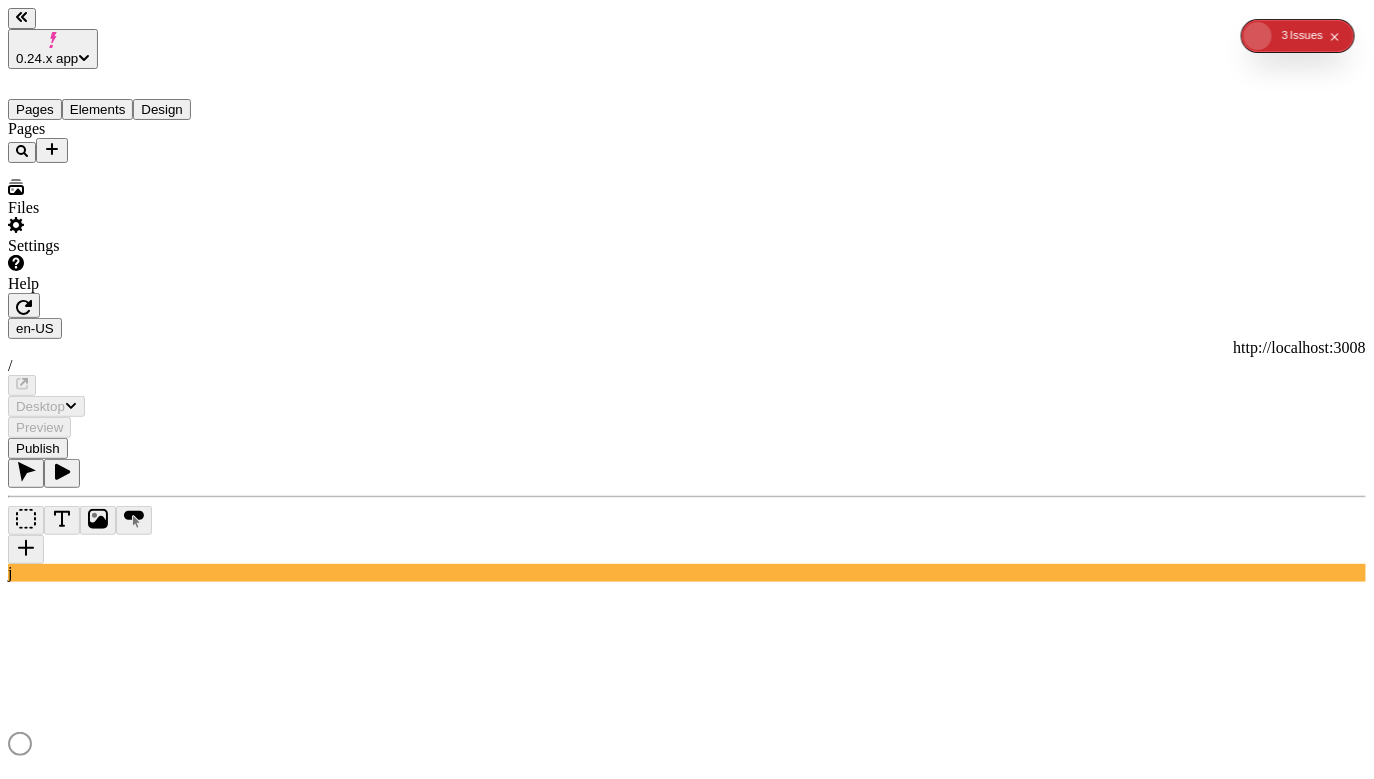 type on "/page-4" 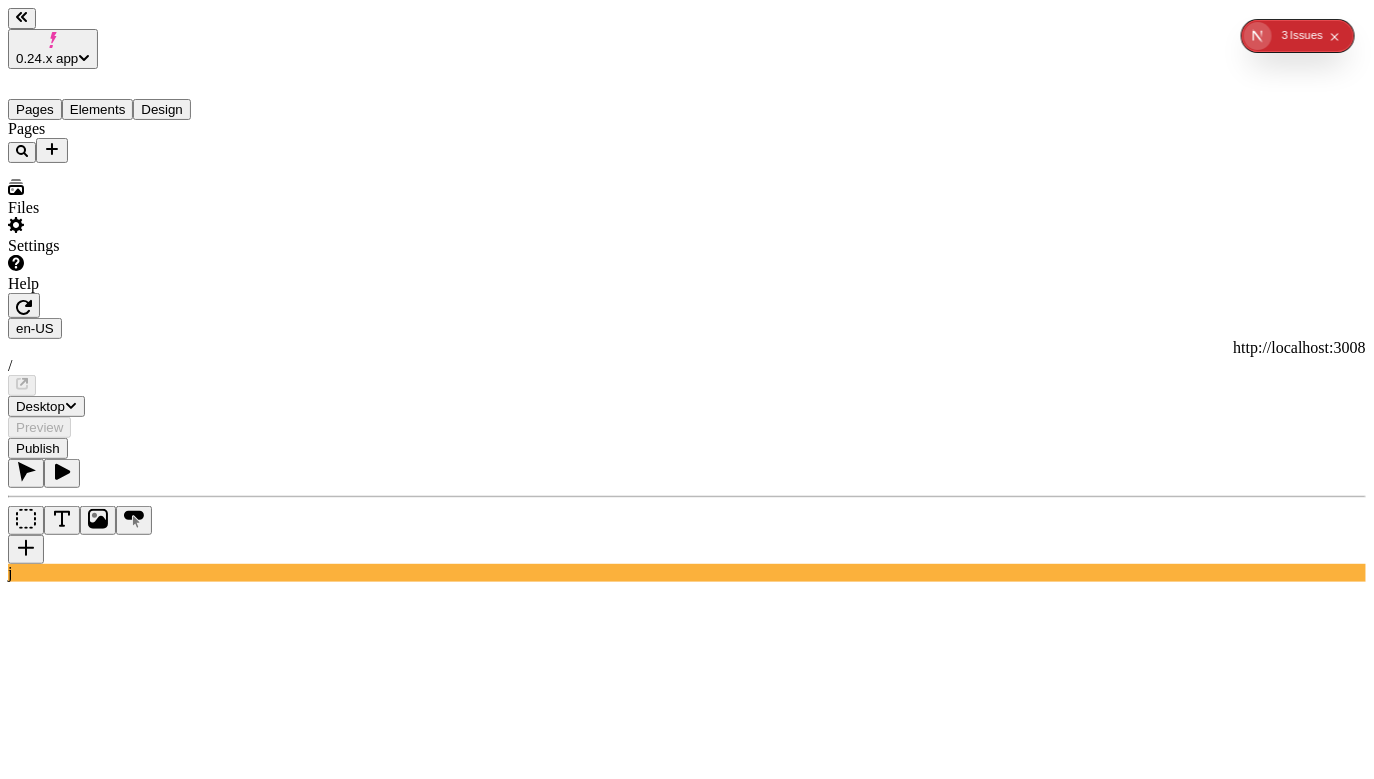 type 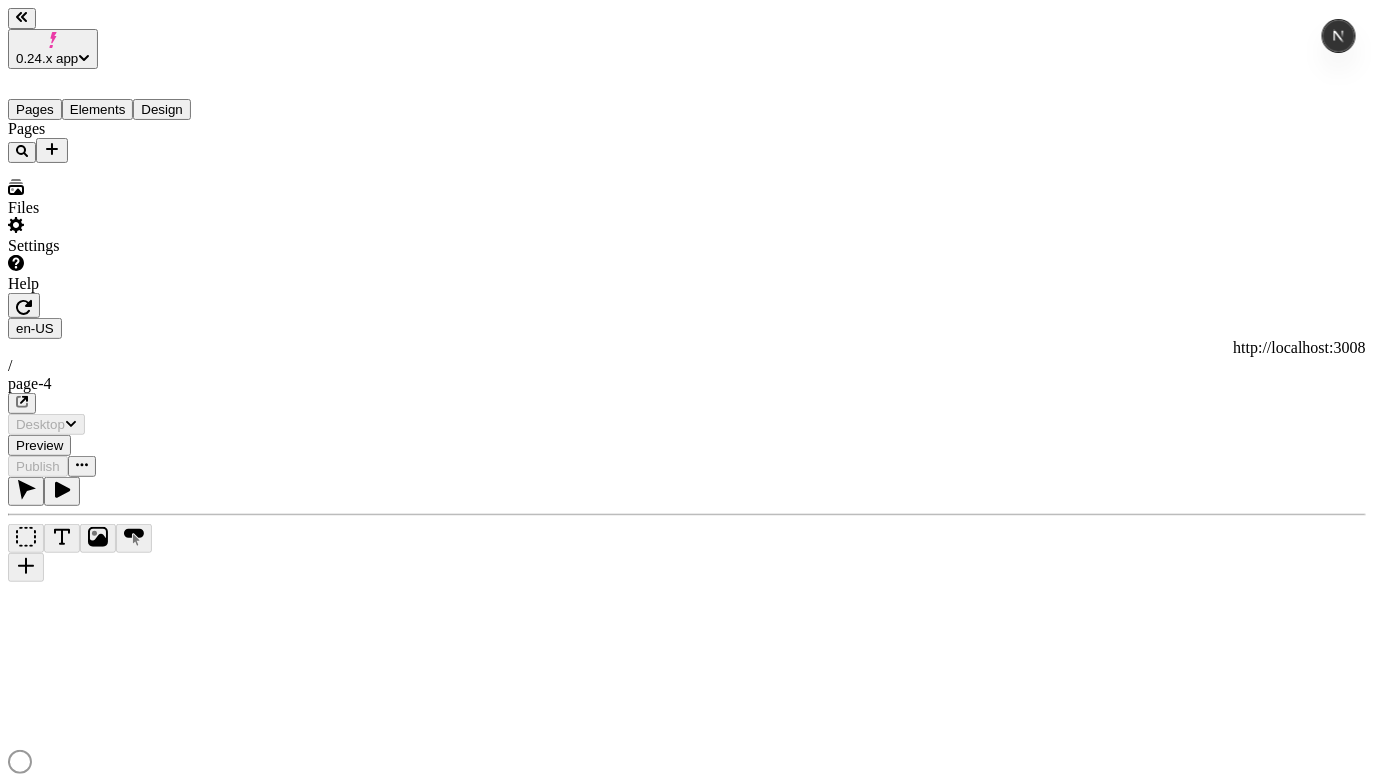 scroll, scrollTop: 0, scrollLeft: 0, axis: both 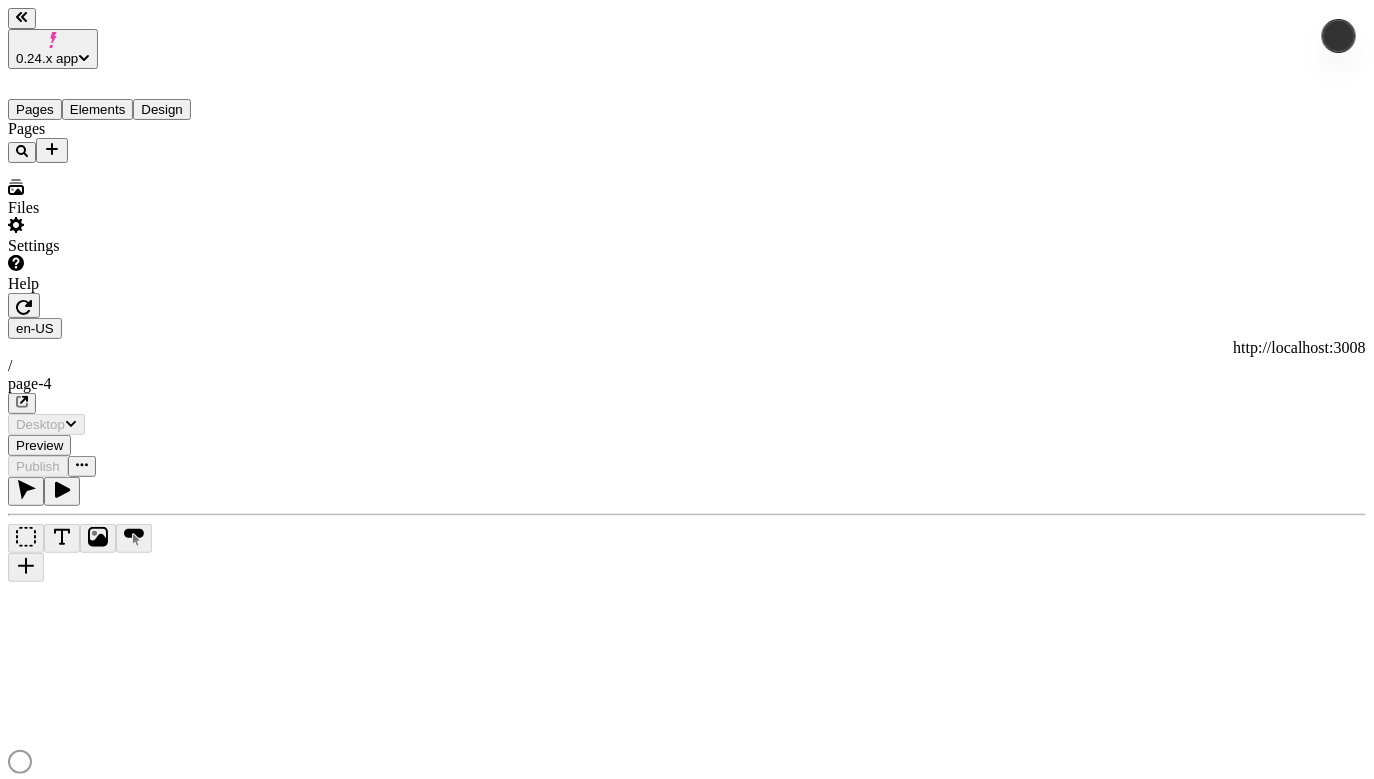 type on "/page-4" 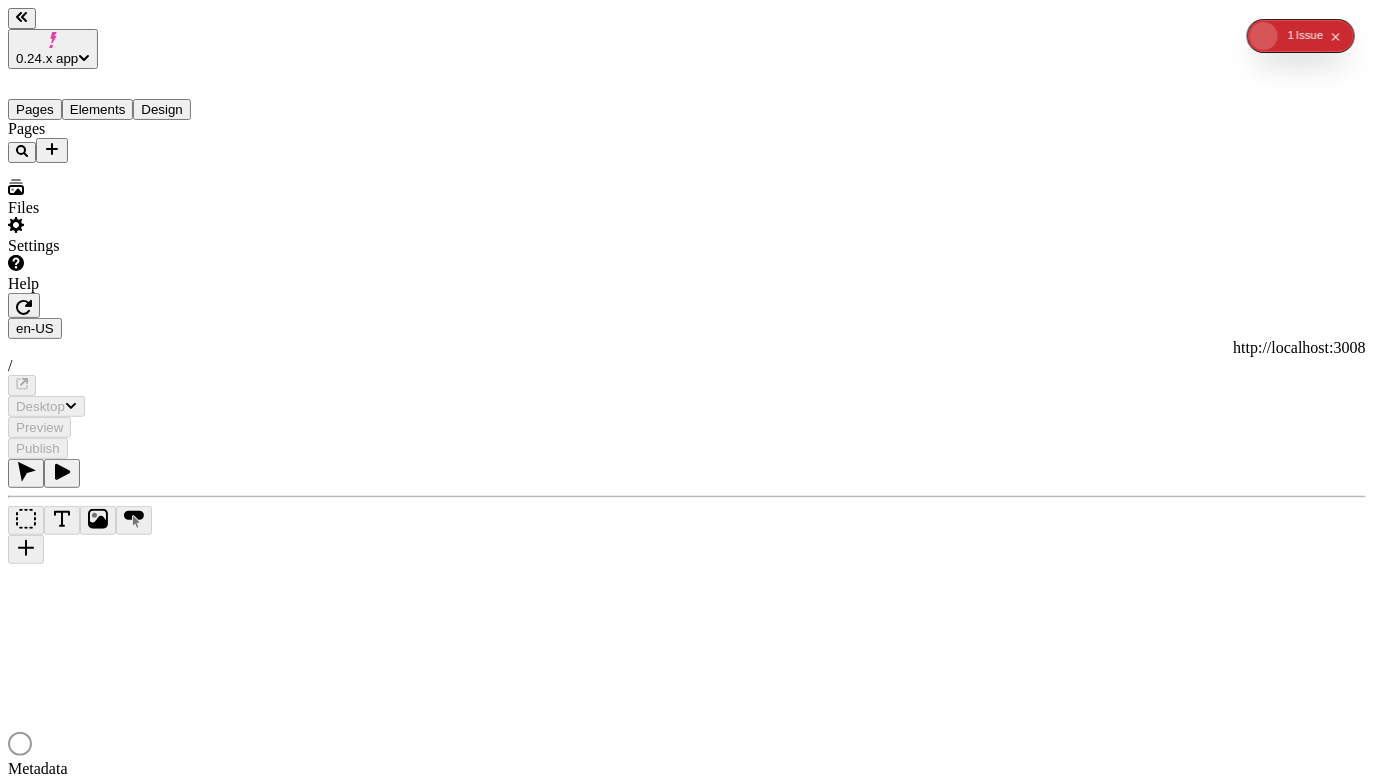 scroll, scrollTop: 0, scrollLeft: 0, axis: both 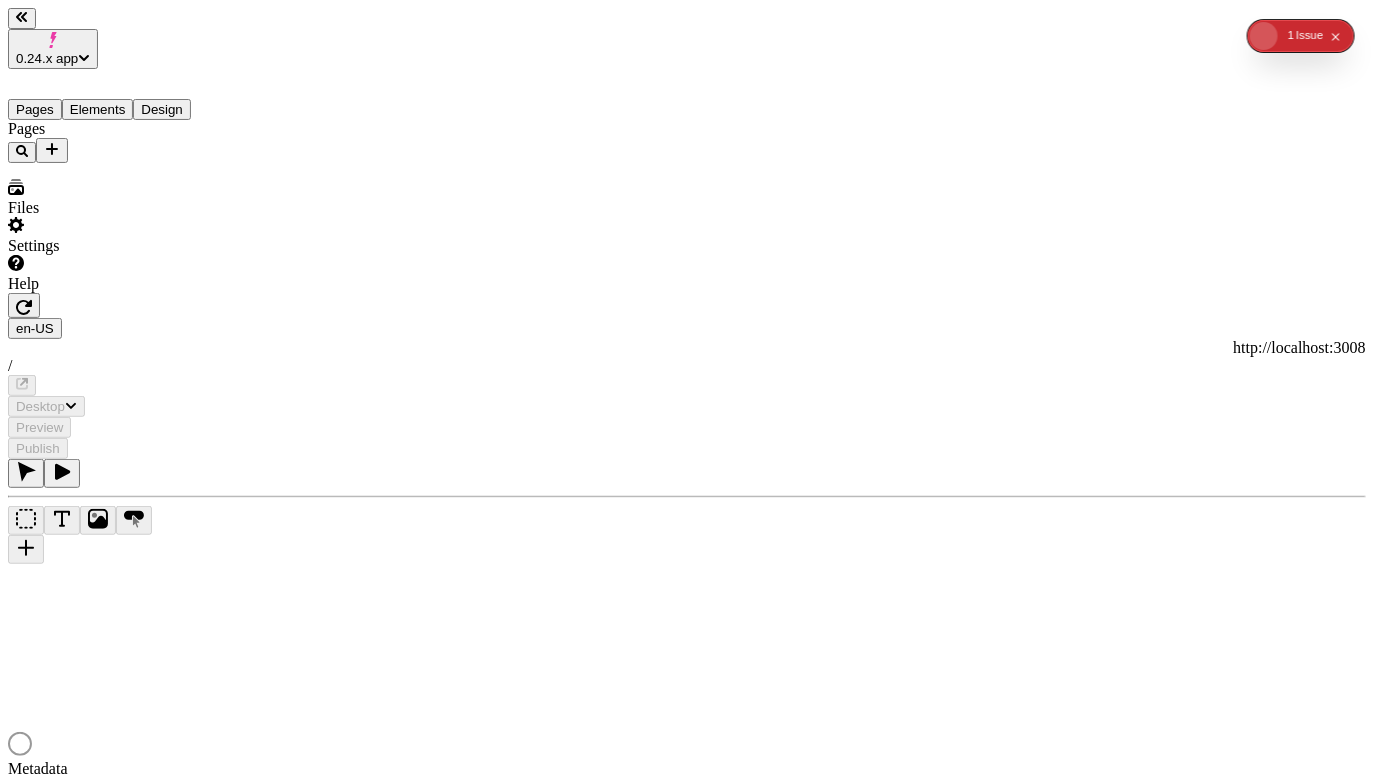 type on "/page-4" 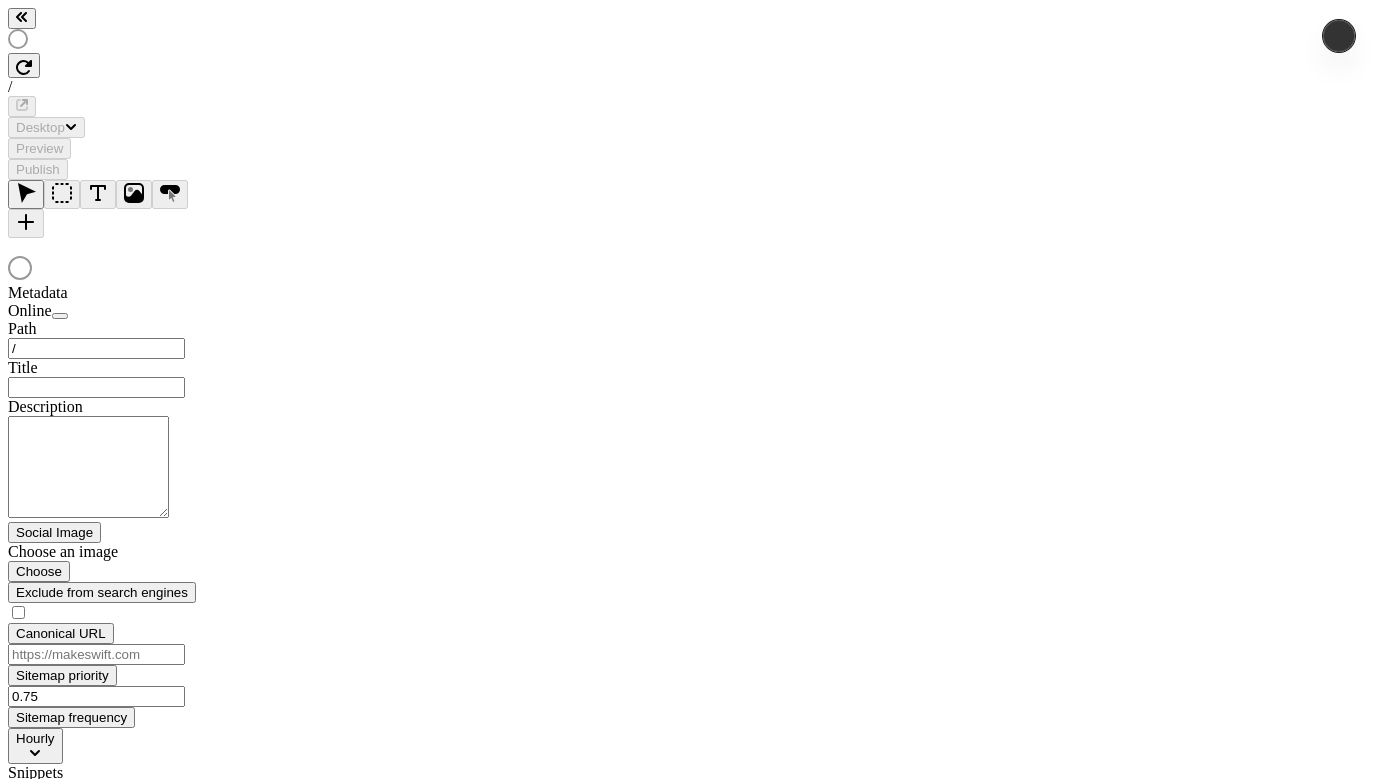 scroll, scrollTop: 0, scrollLeft: 0, axis: both 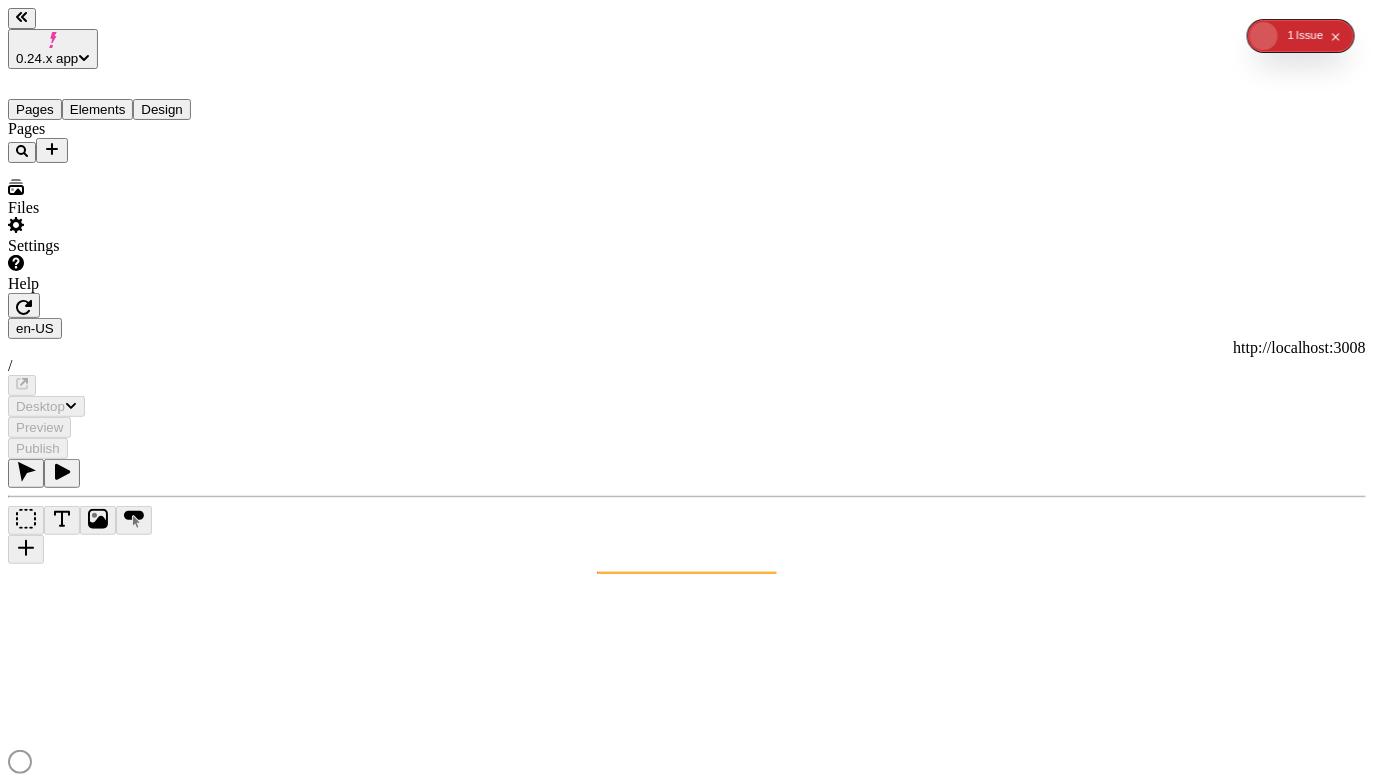 type on "/page-4" 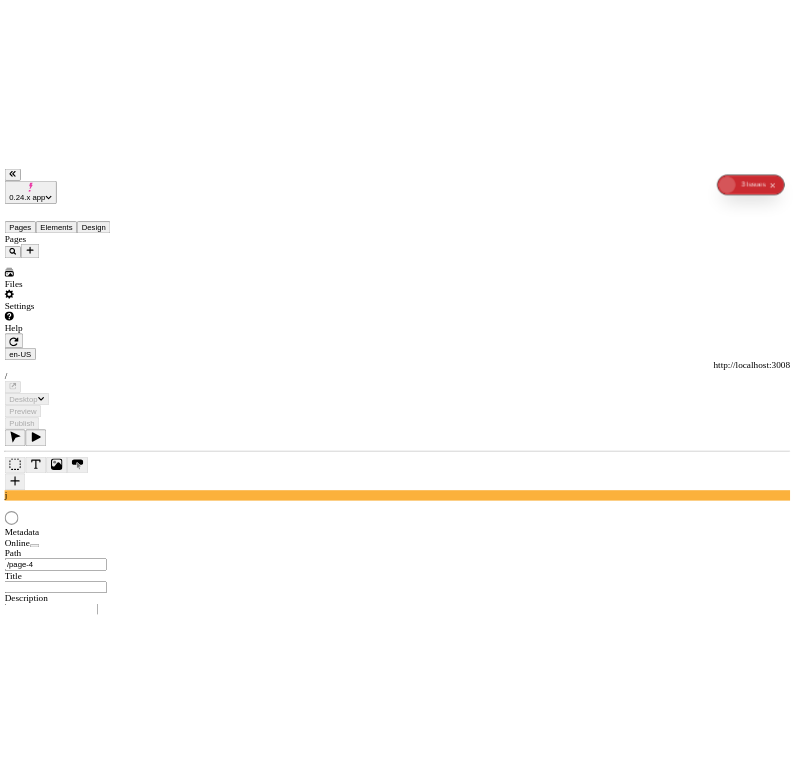 scroll, scrollTop: 0, scrollLeft: 0, axis: both 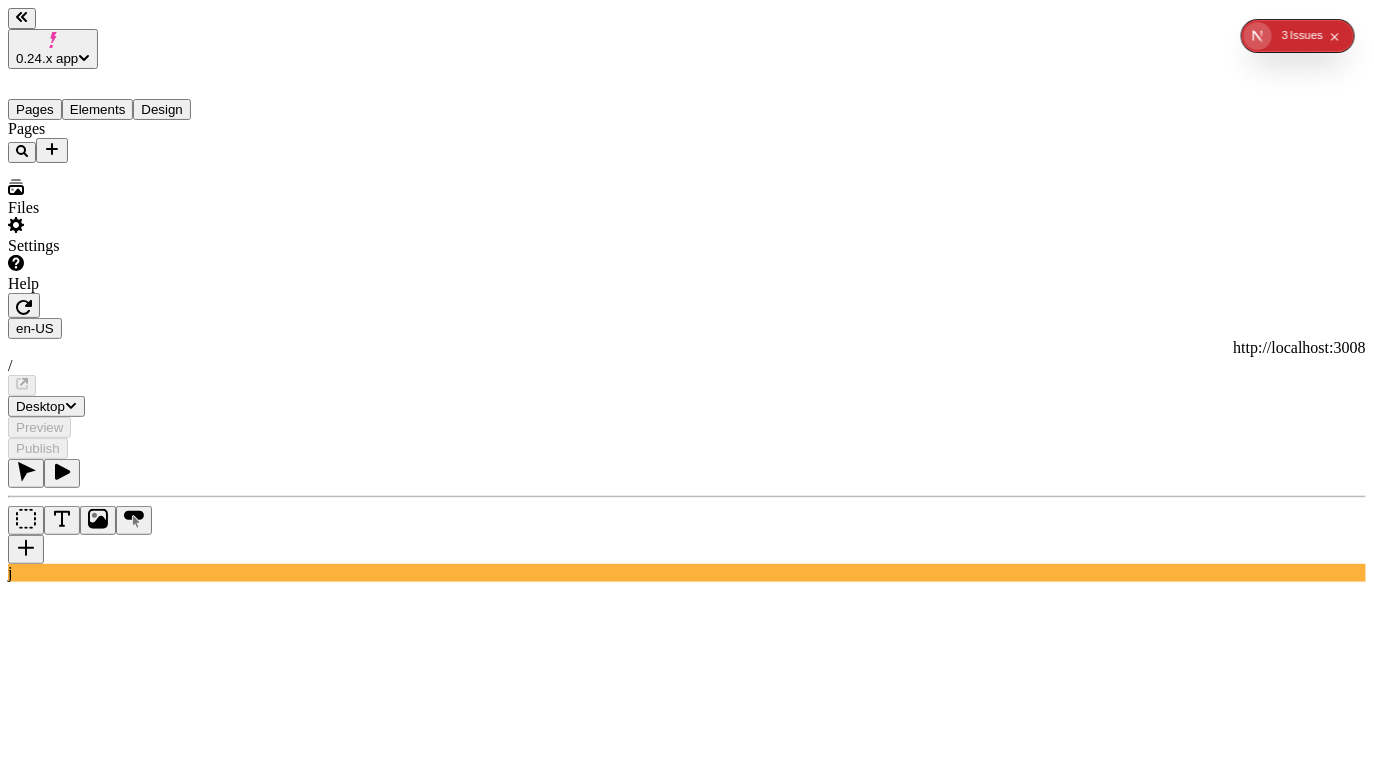 click on "Issue s" 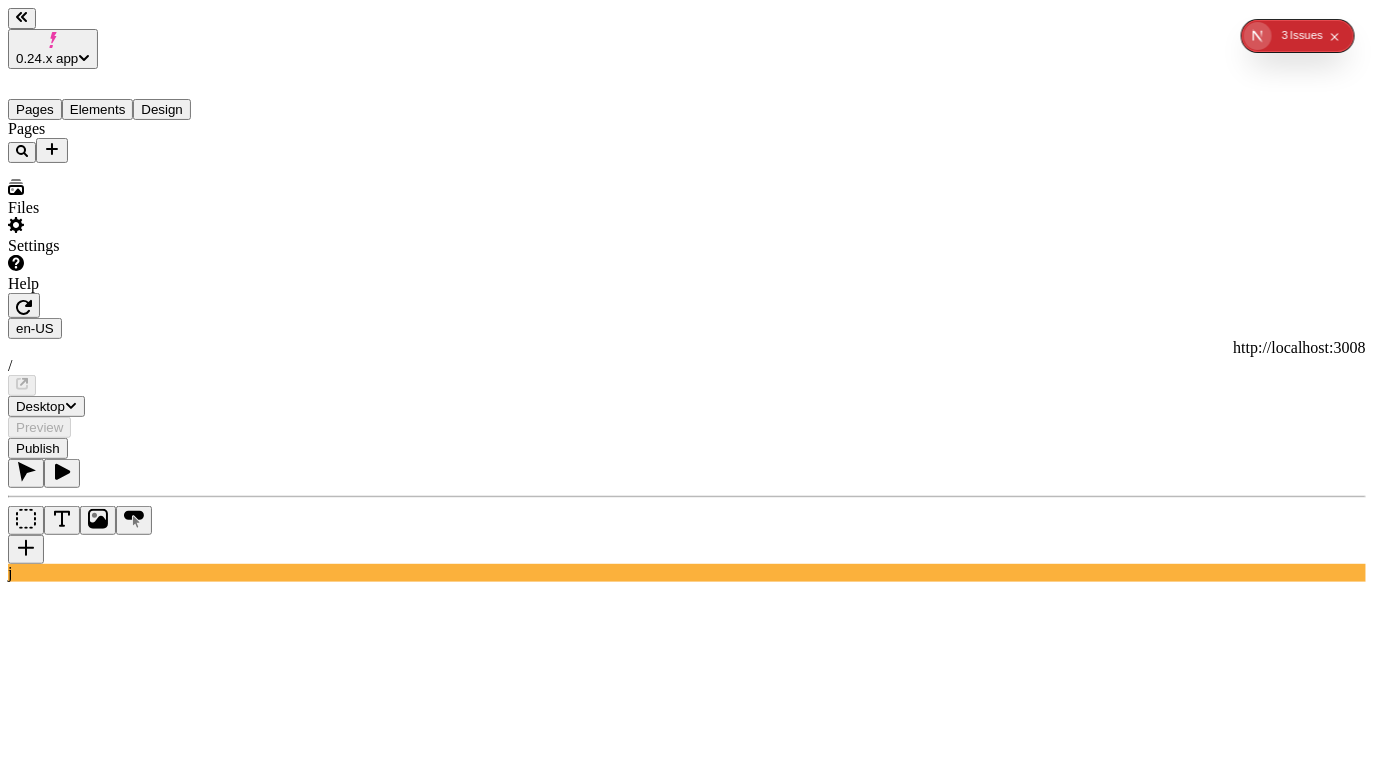 type 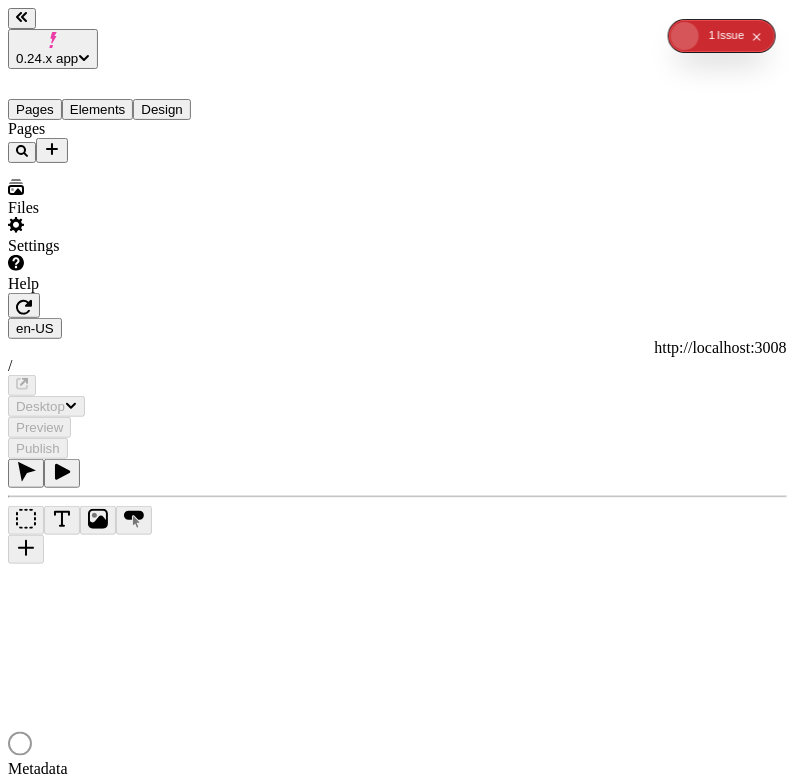scroll, scrollTop: 0, scrollLeft: 0, axis: both 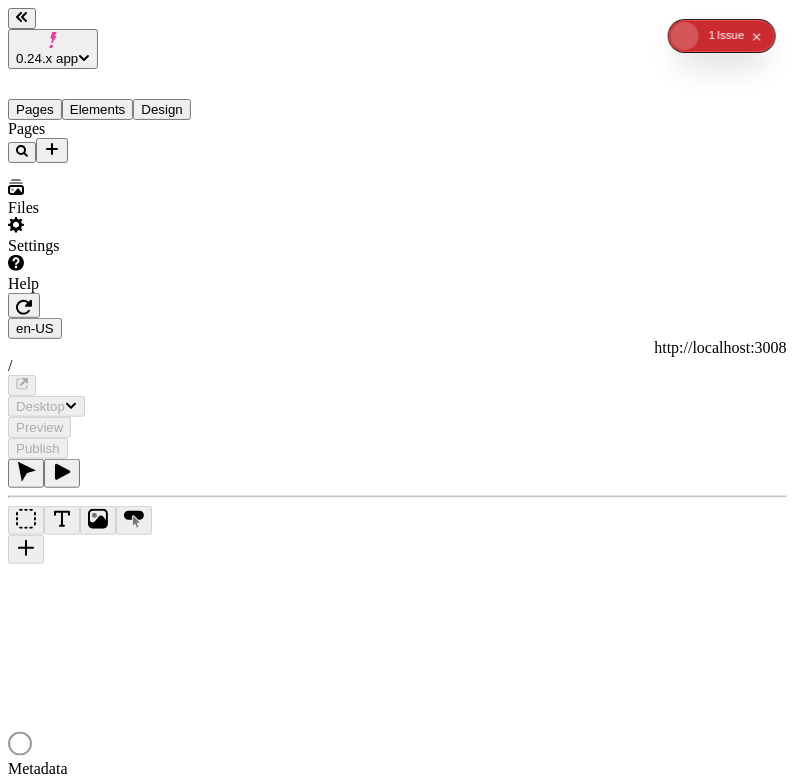 type on "/page-4" 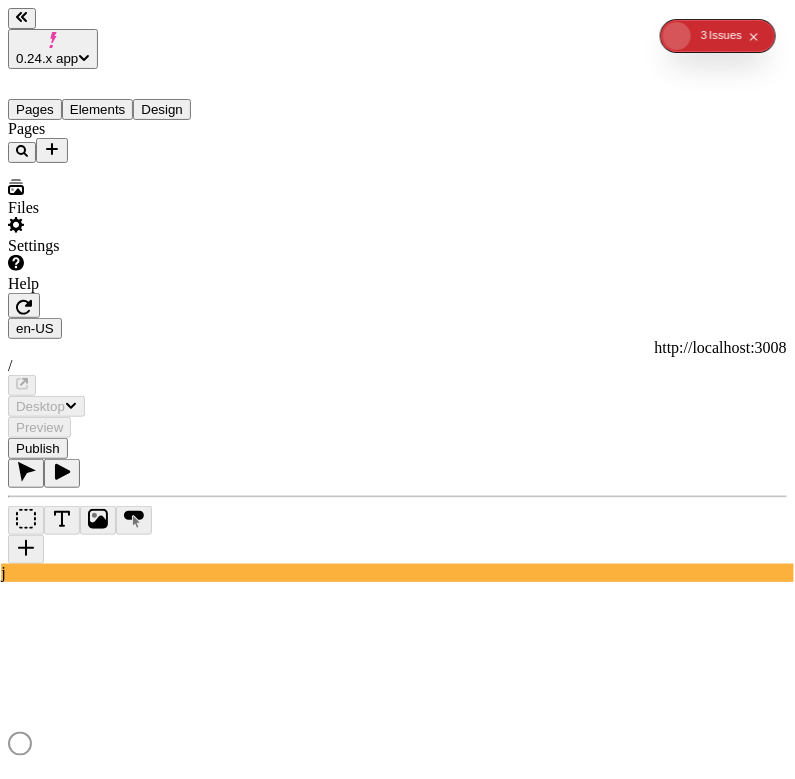 scroll, scrollTop: 0, scrollLeft: 0, axis: both 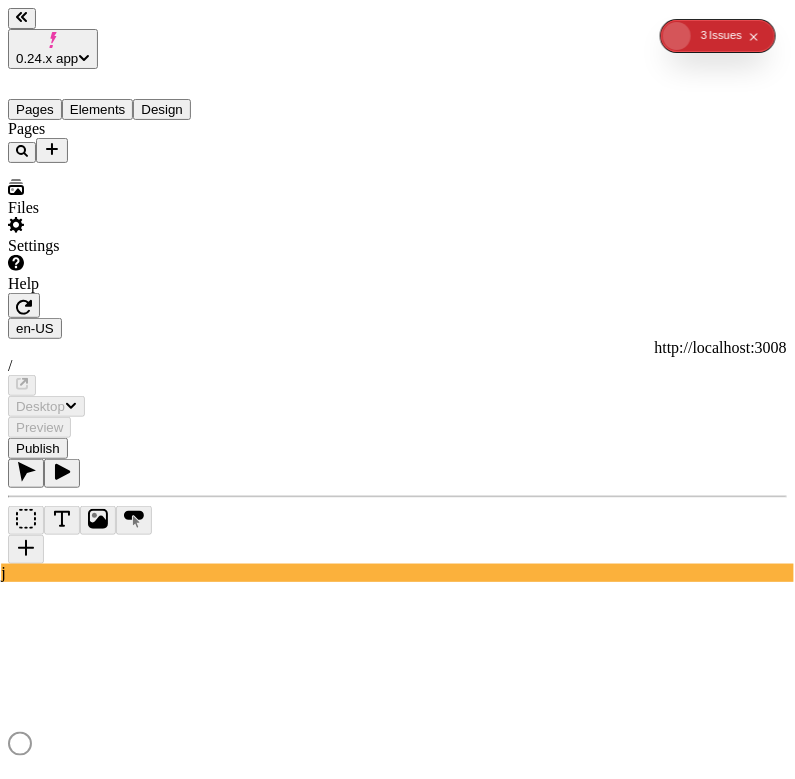 type on "/page-4" 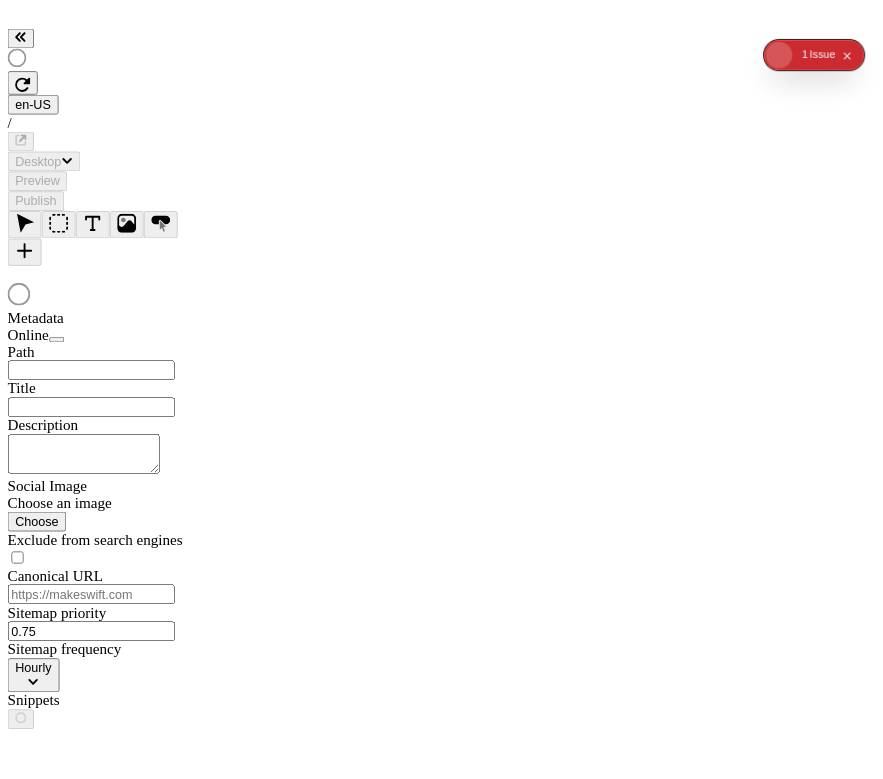 scroll, scrollTop: 0, scrollLeft: 0, axis: both 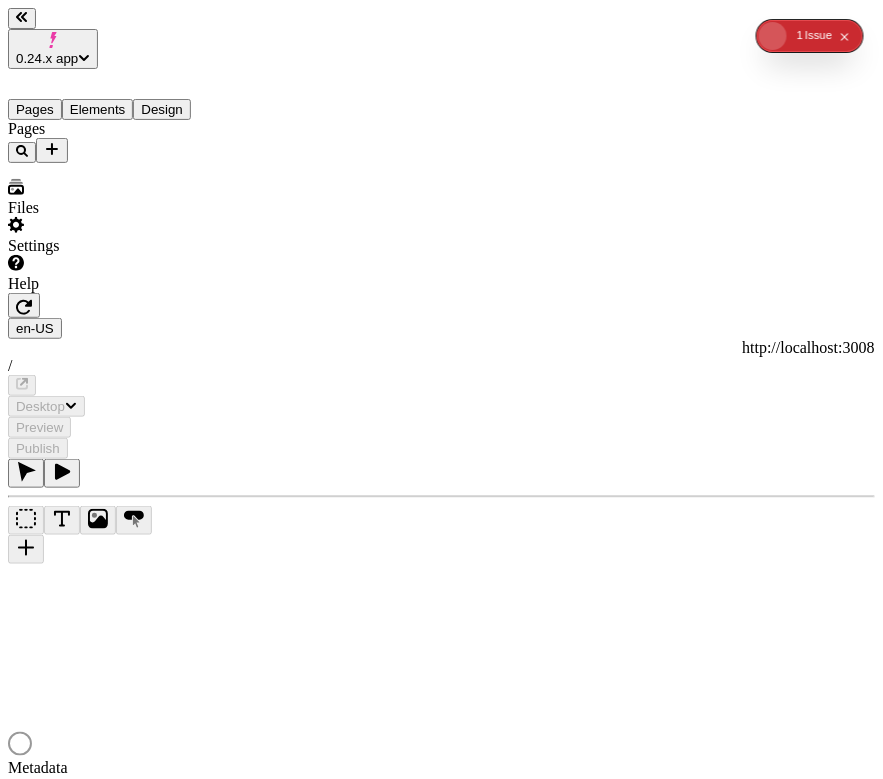 type on "/page-4" 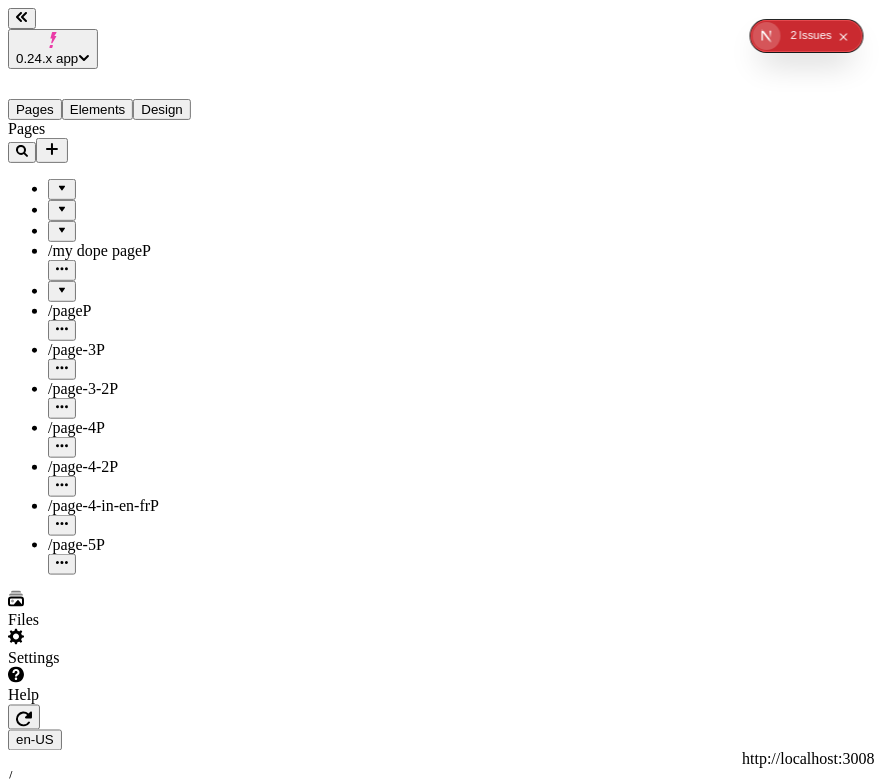 click at bounding box center (148, 189) 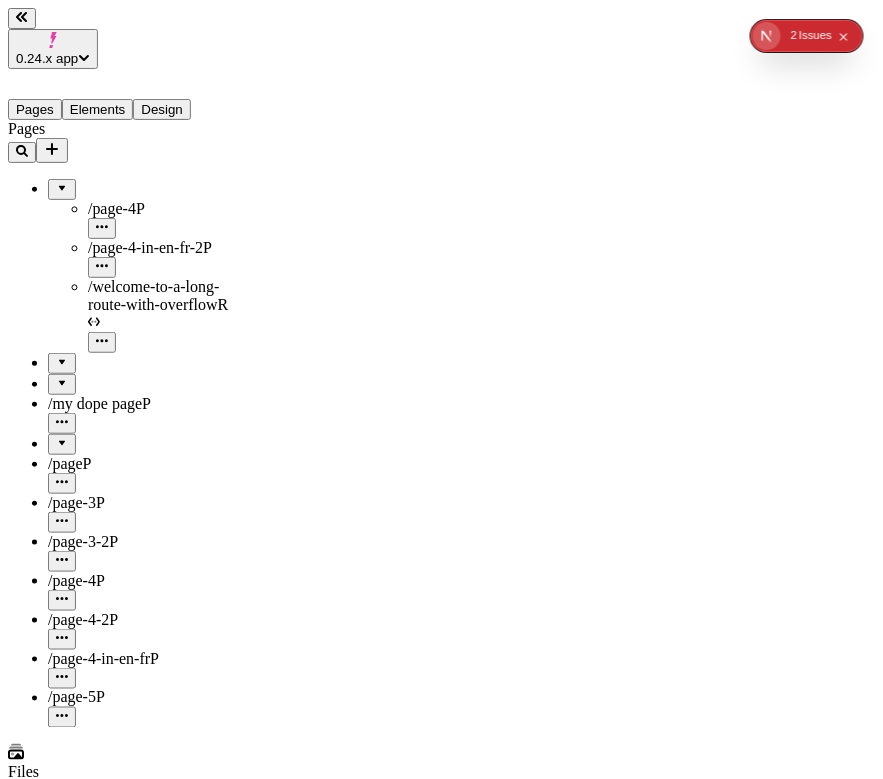 click at bounding box center [148, 189] 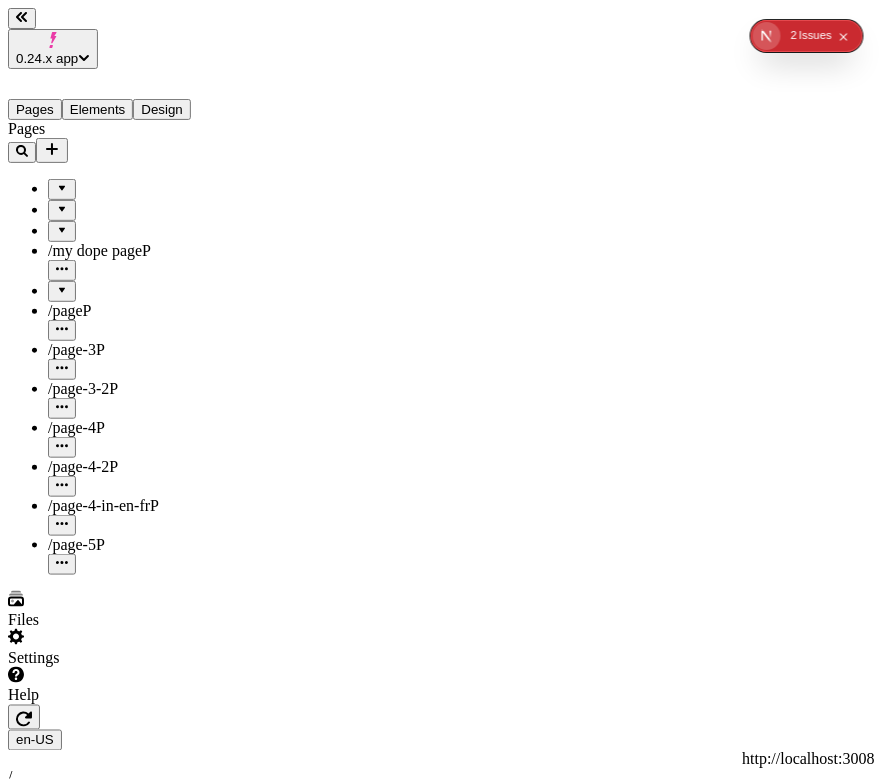 click at bounding box center [148, 189] 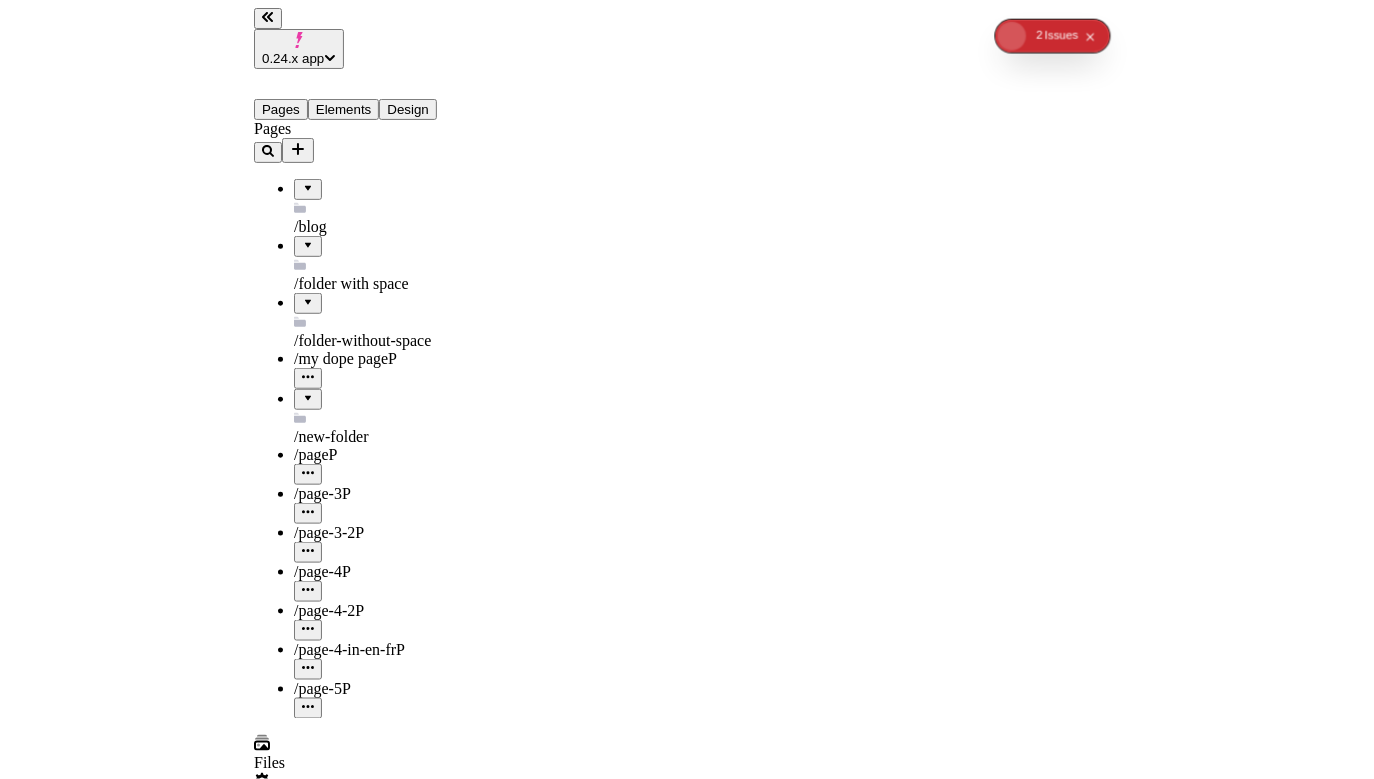 scroll, scrollTop: 0, scrollLeft: 0, axis: both 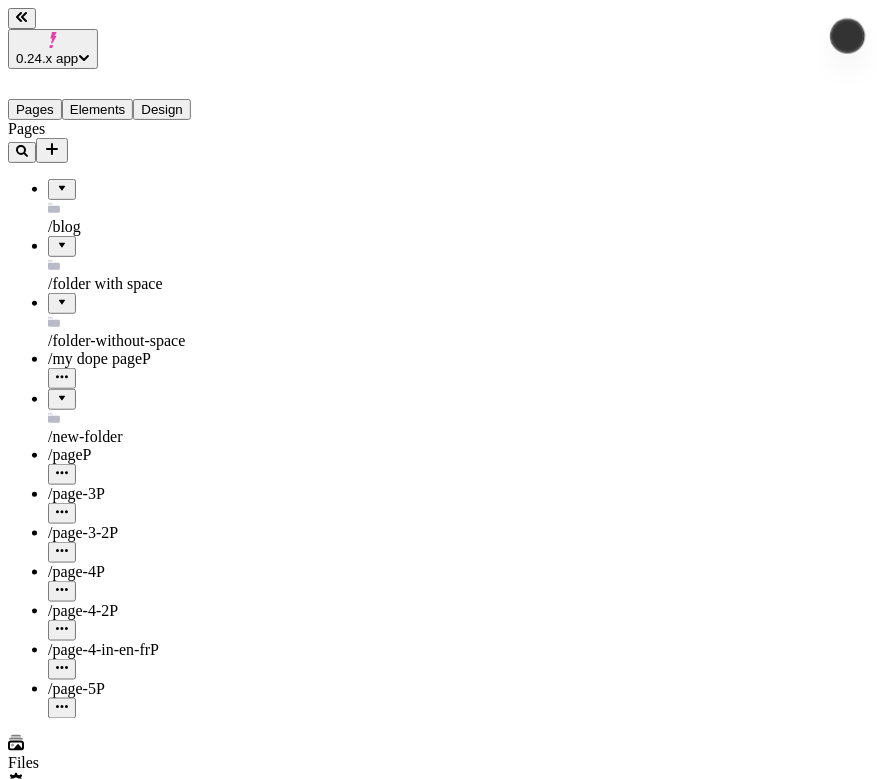 click on "/folder-without-space" at bounding box center (116, 340) 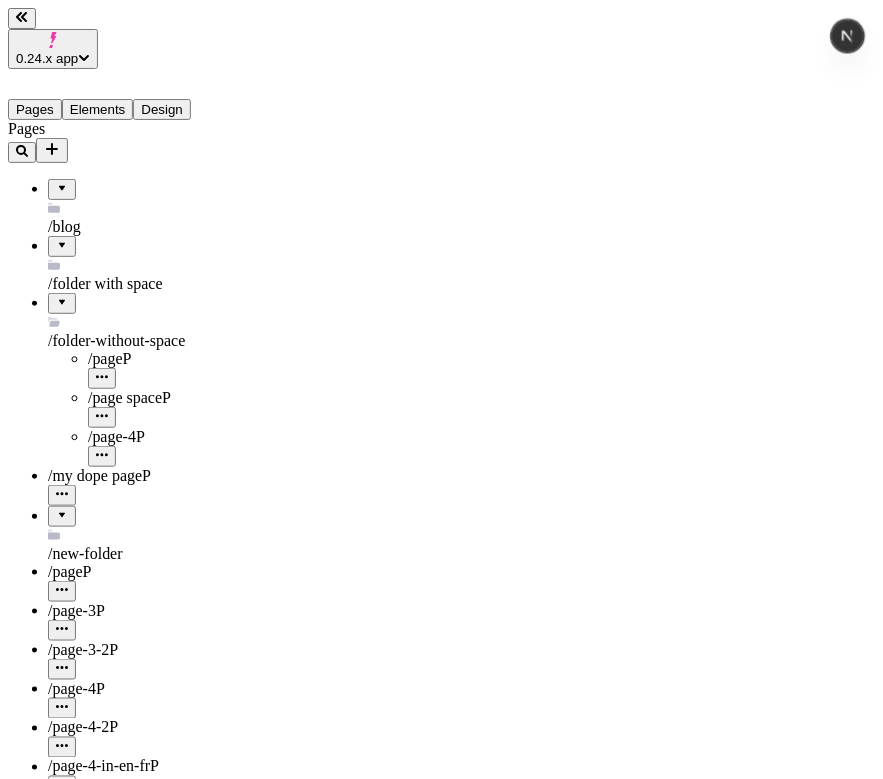 click on "/folder with space" at bounding box center (105, 283) 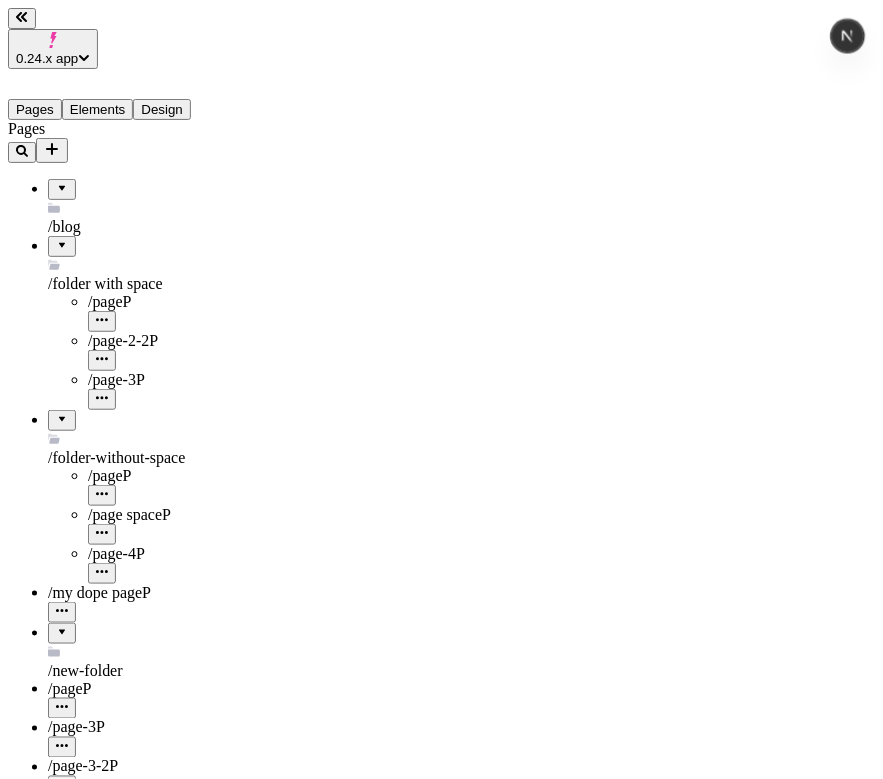 click on "/folder with space" at bounding box center (105, 283) 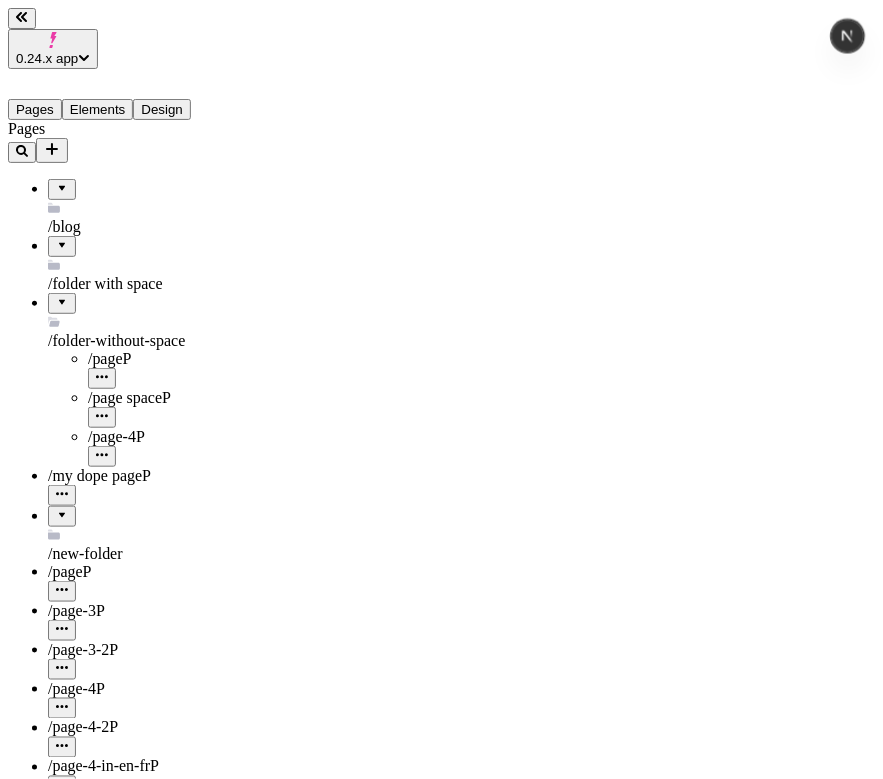 click on "/folder-without-space" at bounding box center [116, 340] 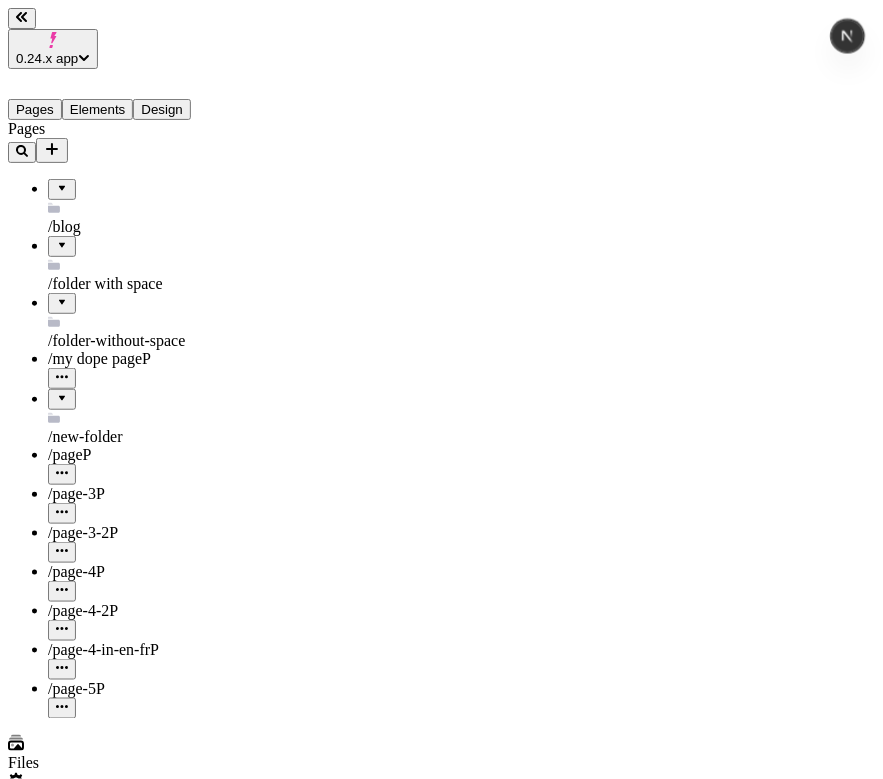 click on "en-US http://localhost:3008 /" at bounding box center (441, 913) 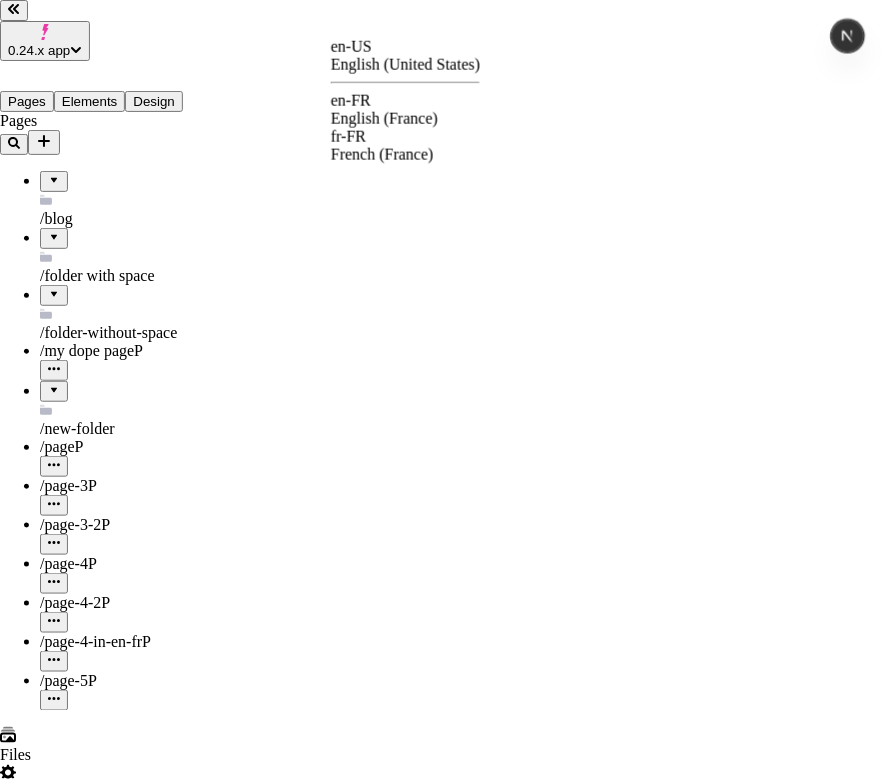 click on "en-FR English (France)" at bounding box center [405, 110] 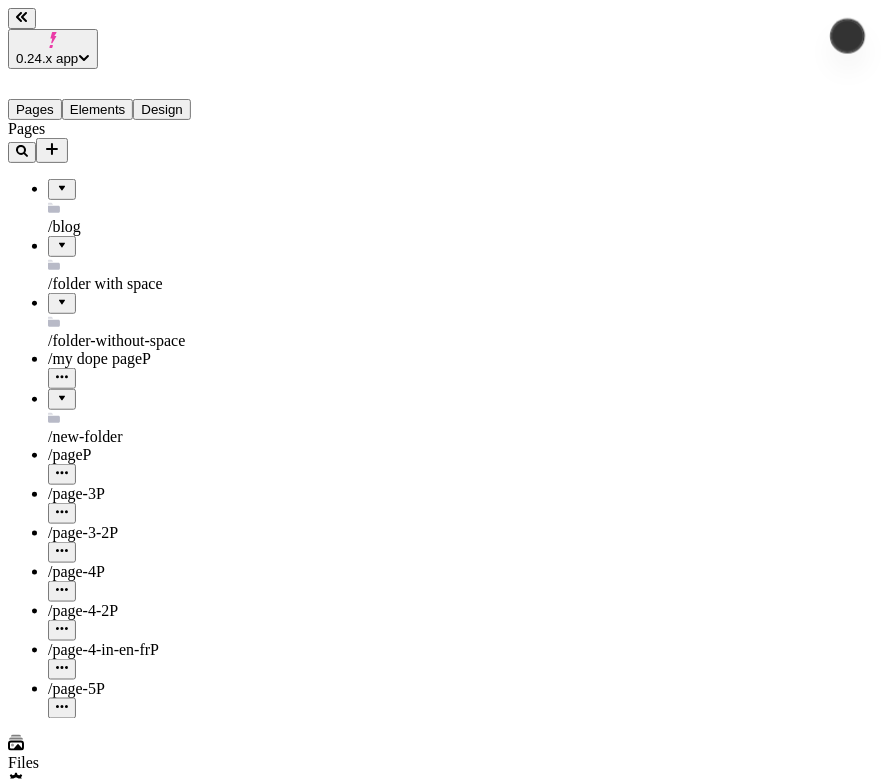 click on "/folder-without-space" at bounding box center (116, 340) 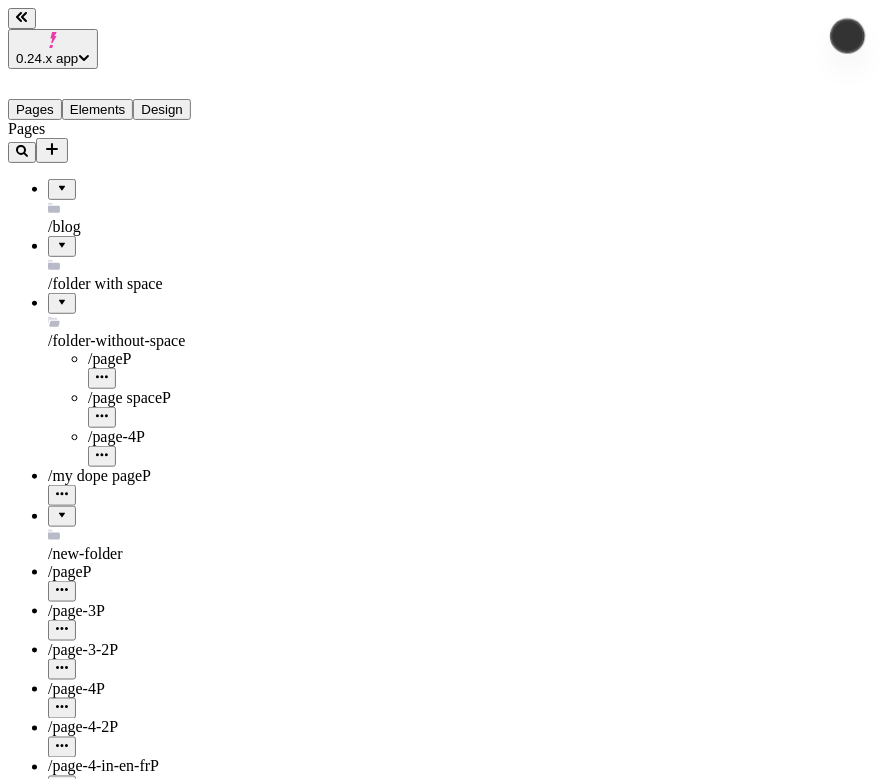 click on "/page space P" at bounding box center (167, 398) 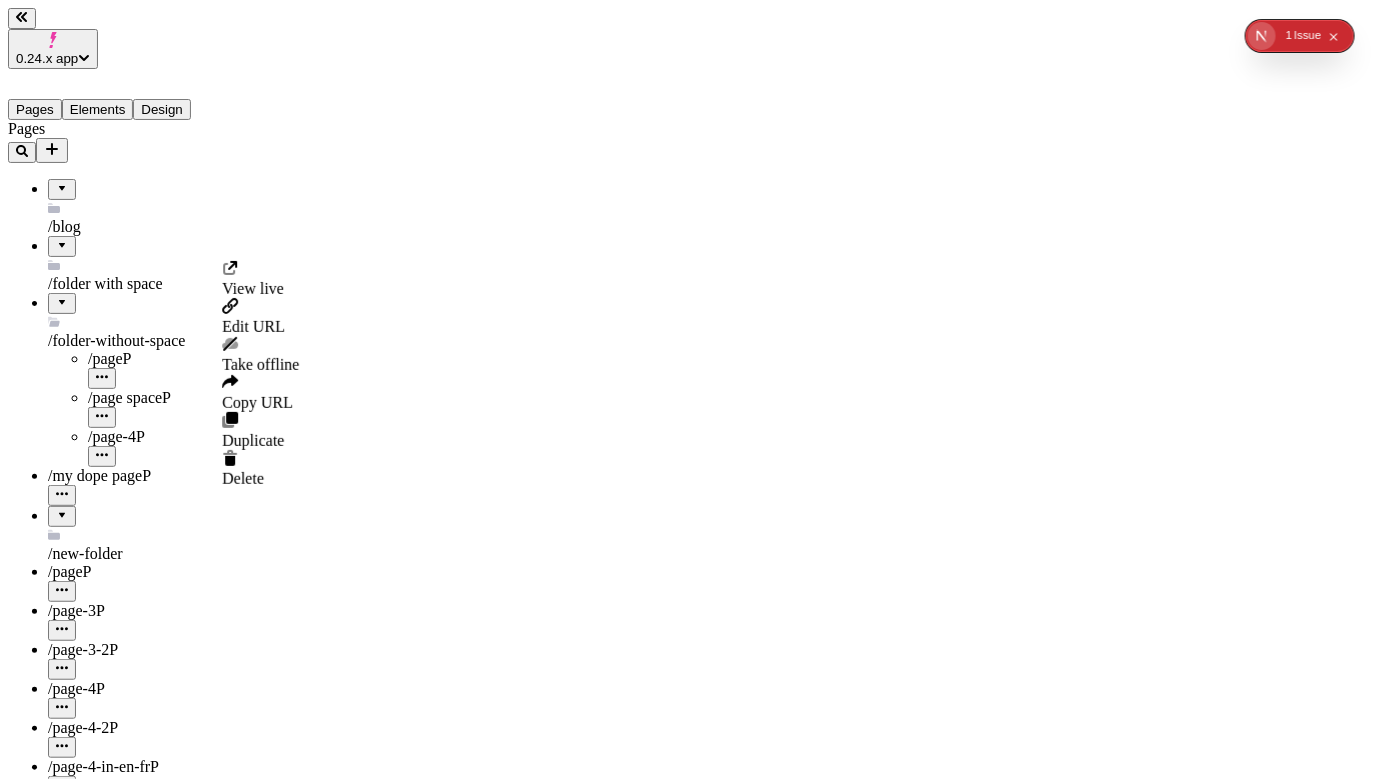 click on "0.24.x app Pages Elements Design Pages /blog /folder with space /page P /page-2-2 P /page-3 P /folder-without-space /page P /page space P /page-4 P /my dope page P /new-folder /page P /page-3 P /page-3-2 P /page-4 P /page-4-2 P /page-4-in-en-fr P /page-5 P Files Settings Help en-US http://localhost:3008 / Desktop Preview Publish j Makeswift is not connected Your page did not connect to the builder in time. Reach out to your developer to troubleshoot this issue . View developer docs View live Edit URL Take offline Copy URL Duplicate Delete" at bounding box center [687, 1206] 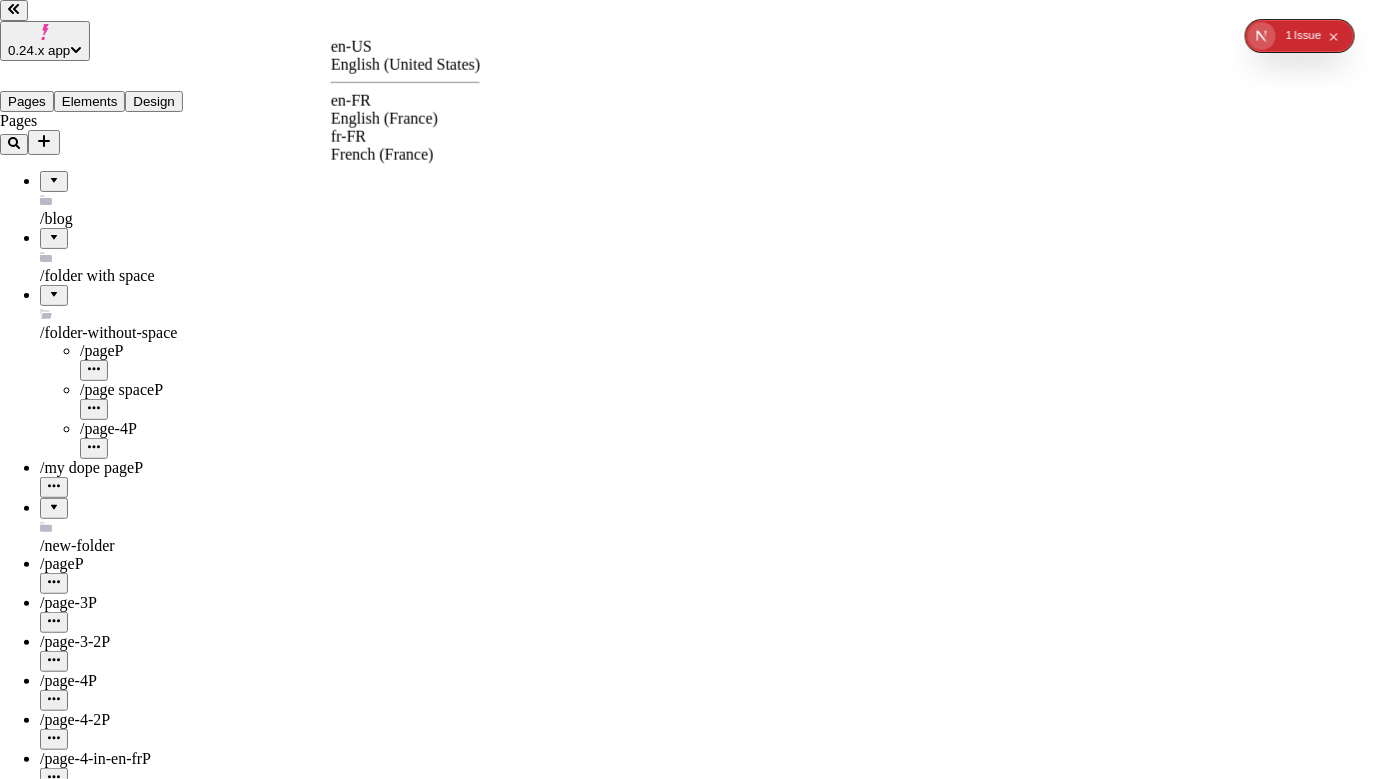 click on "English (France)" at bounding box center (405, 119) 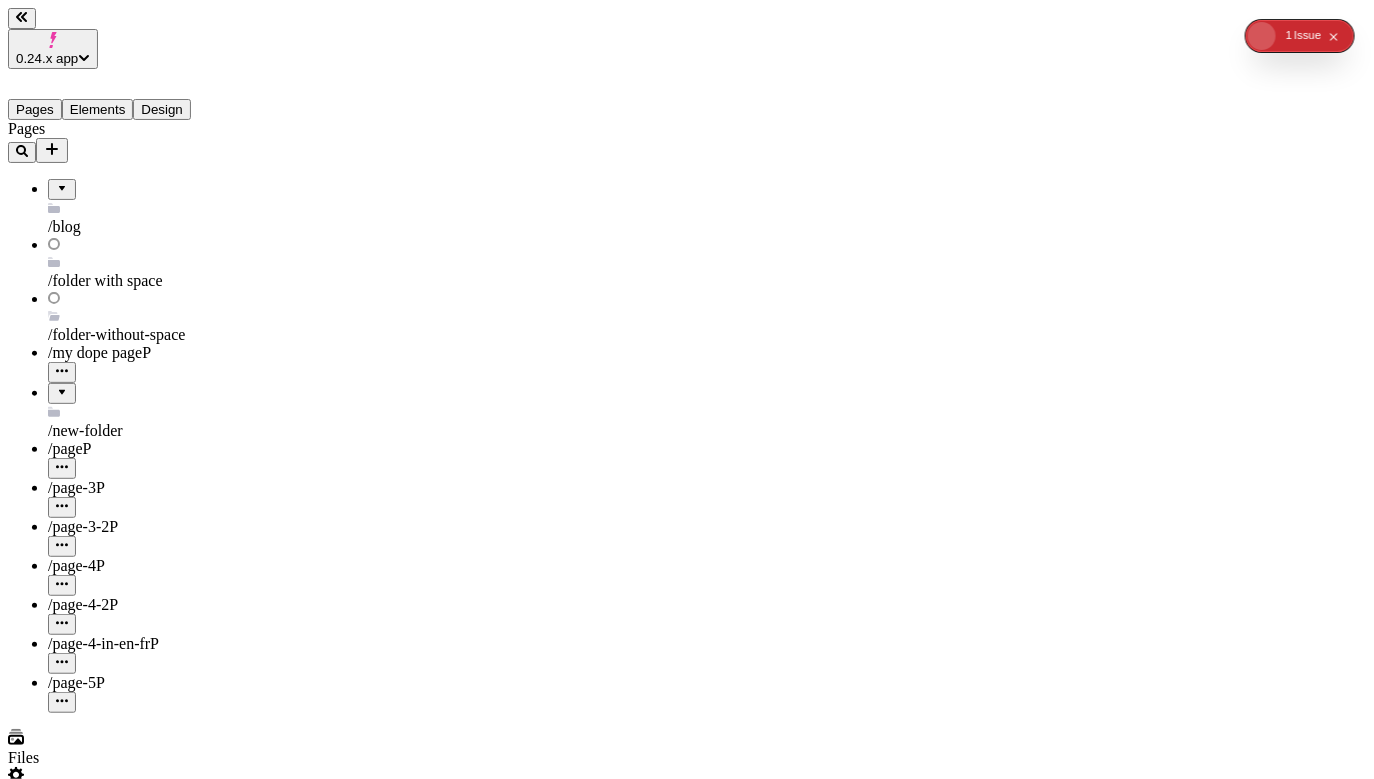 type on "/folder-without-space/page%20space" 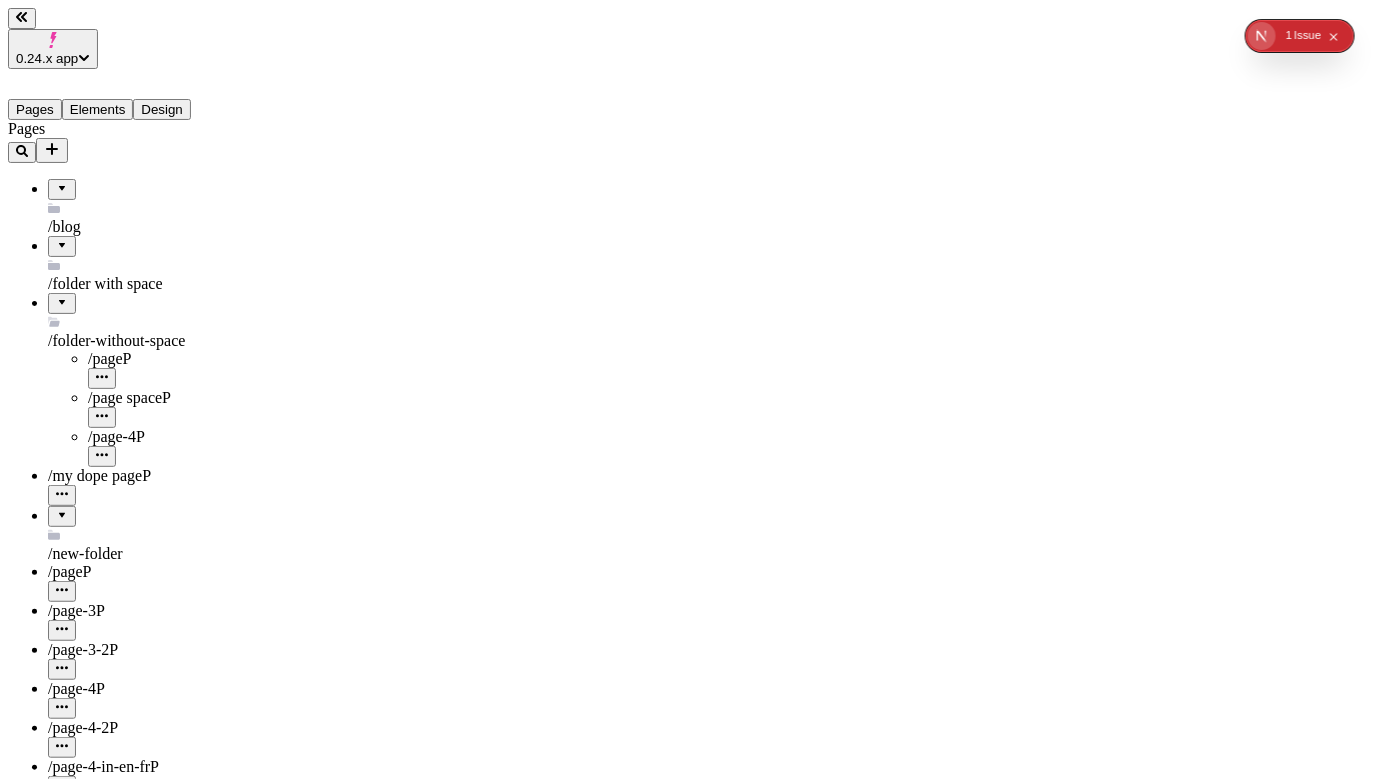 click 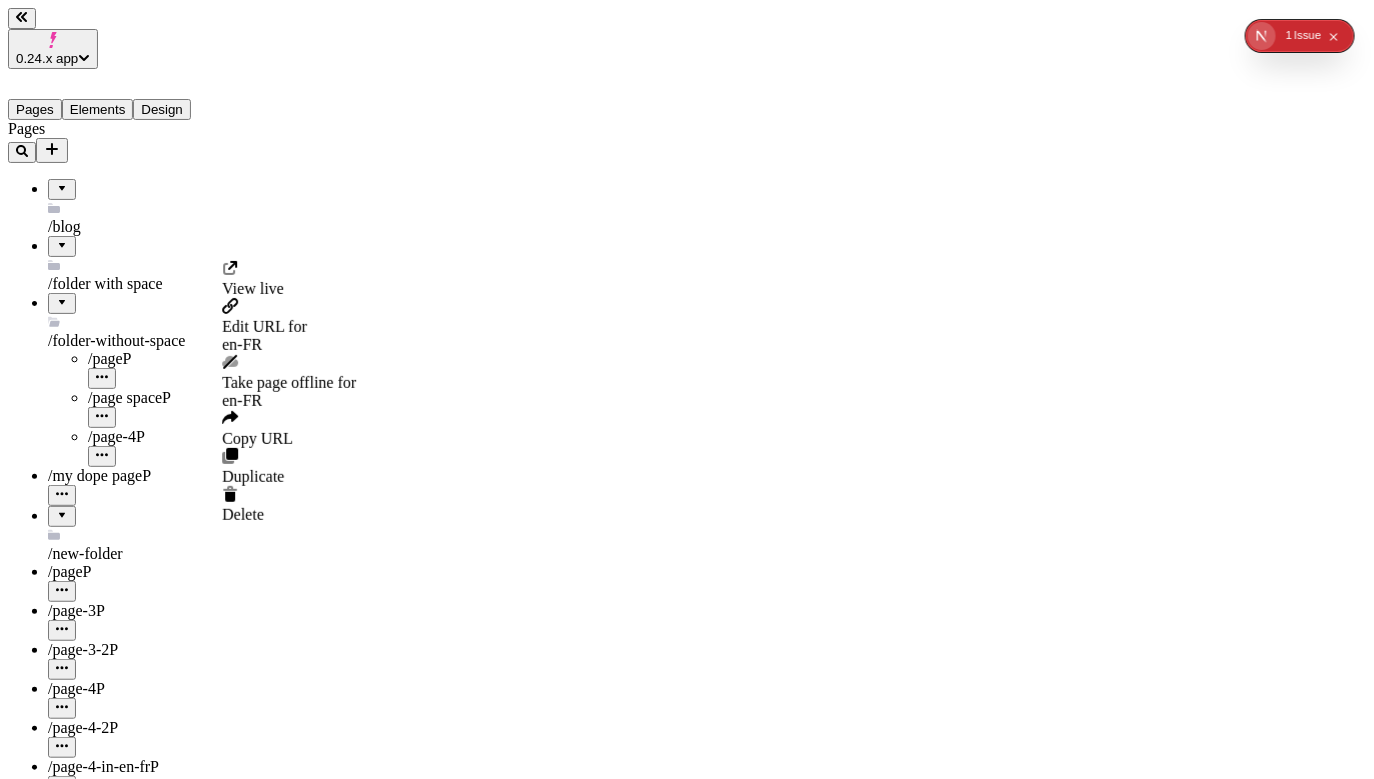 click on "0.24.x app Pages Elements Design Pages /blog /folder with space /page P /page-2-2 P /page-3 P /folder-without-space /page P /page space P /page-4 P /my dope page P /new-folder /page P /page-3 P /page-3-2 P /page-4 P /page-4-2 P /page-4-in-en-fr P /page-5 P Files Settings Help en-FR http://localhost:3008/en-FR / folder-without-space/page space Desktop Preview Publish j Makeswift is not connected Your page did not connect to the builder in time. Reach out to your developer to troubleshoot this issue . View developer docs View live Edit URL for en-FR Take page offline for en-FR Copy URL Duplicate Delete" at bounding box center [687, 1215] 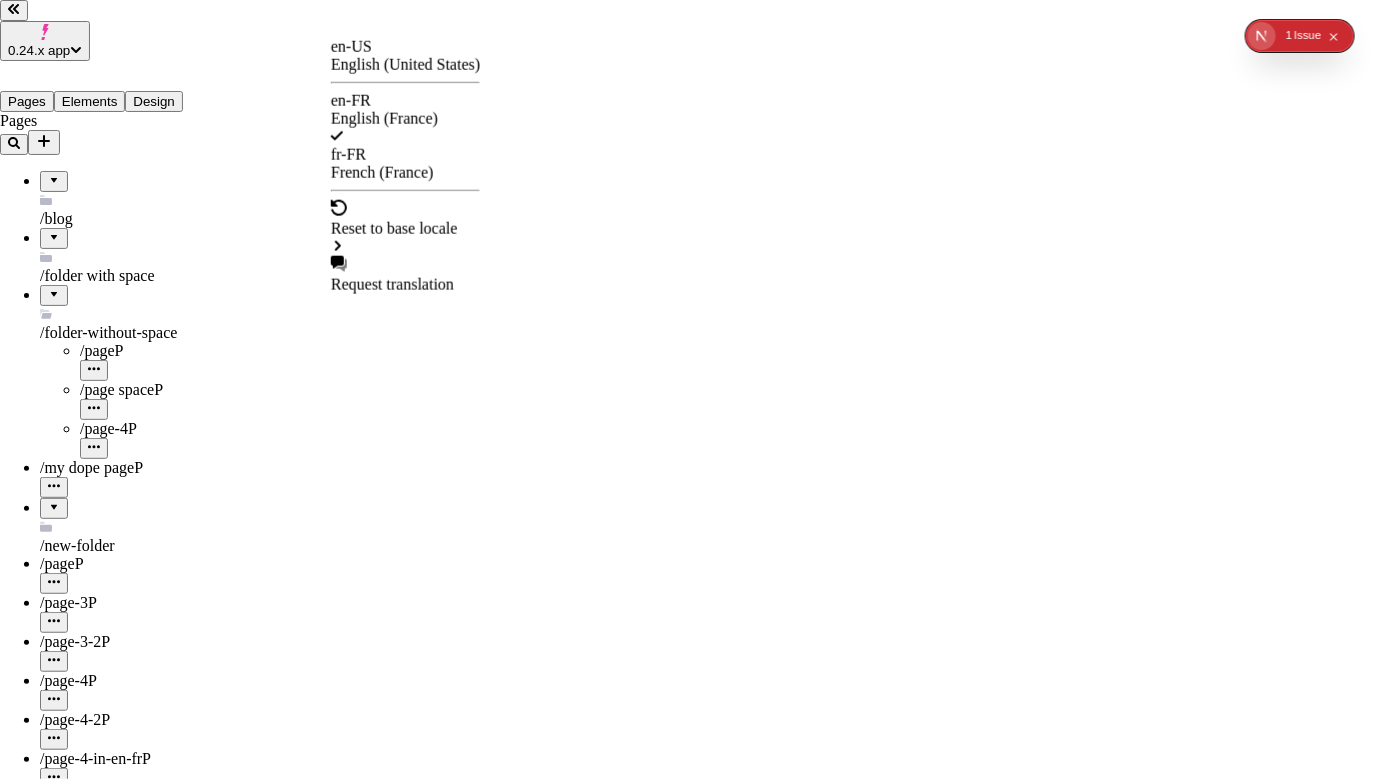 click on "en-US" at bounding box center (405, 47) 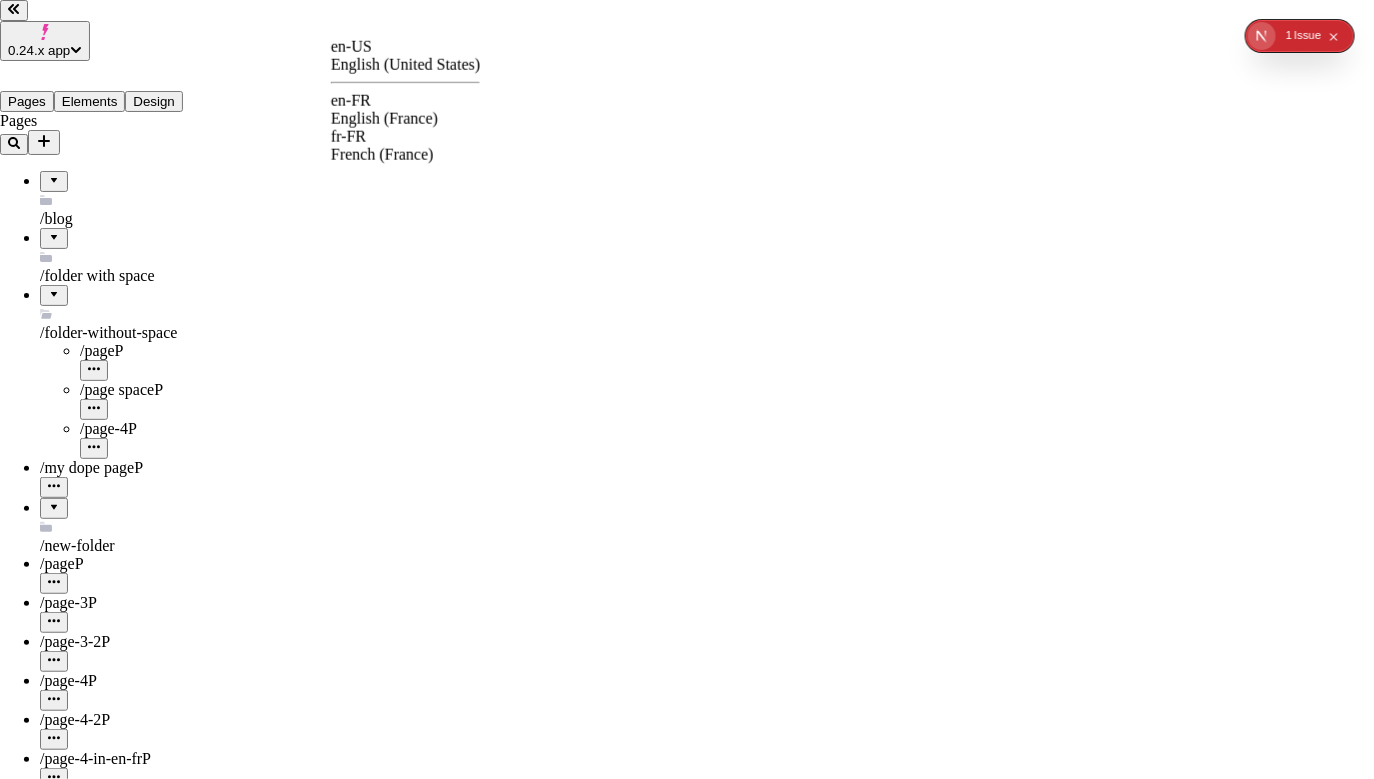 click on "0.24.x app Pages Elements Design Pages /blog /folder with space /page P /page-2-2 P /page-3 P /folder-without-space /page P /page space P /page-4 P /my dope page P /new-folder /page P /page-3 P /page-3-2 P /page-4 P /page-4-2 P /page-4-in-en-fr P /page-5 P Files Settings Help en-US http://localhost:3008 / Desktop Preview Publish j Metadata Online Path /folder-without-space/page%20space Title Description Social Image Choose an image Choose Exclude from search engines Canonical URL Sitemap priority 0.75 Sitemap frequency Hourly Snippets en-US English (United States) en-FR English (France) fr-FR French (France)" at bounding box center (687, 1382) 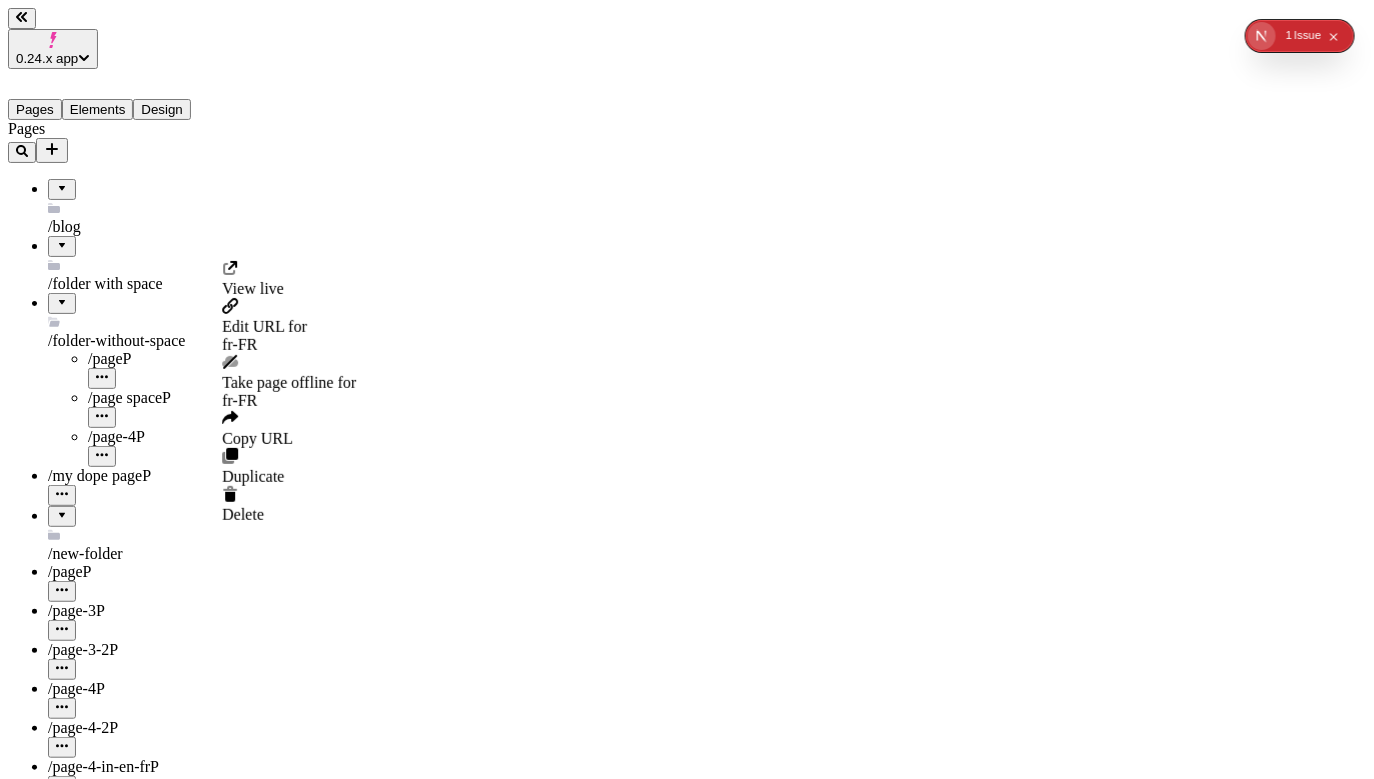 click 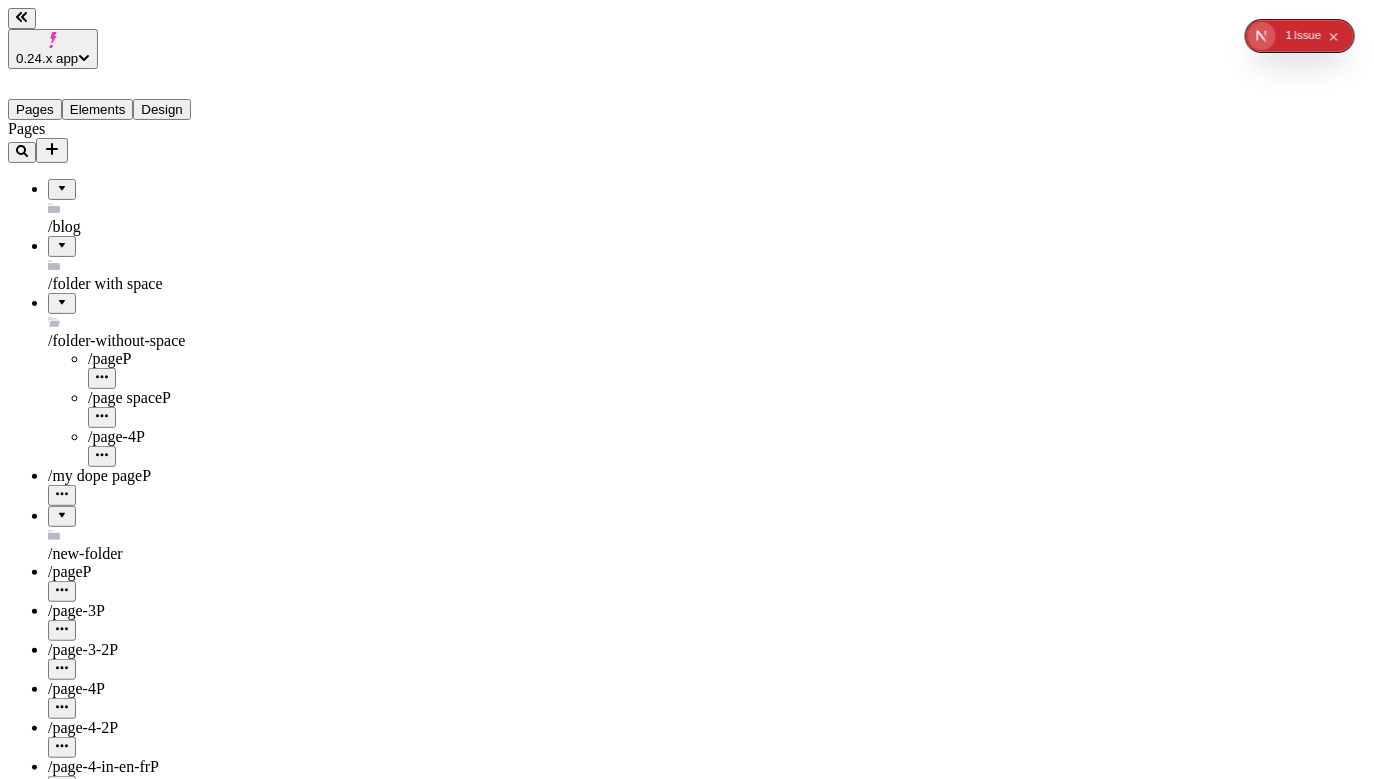 type 